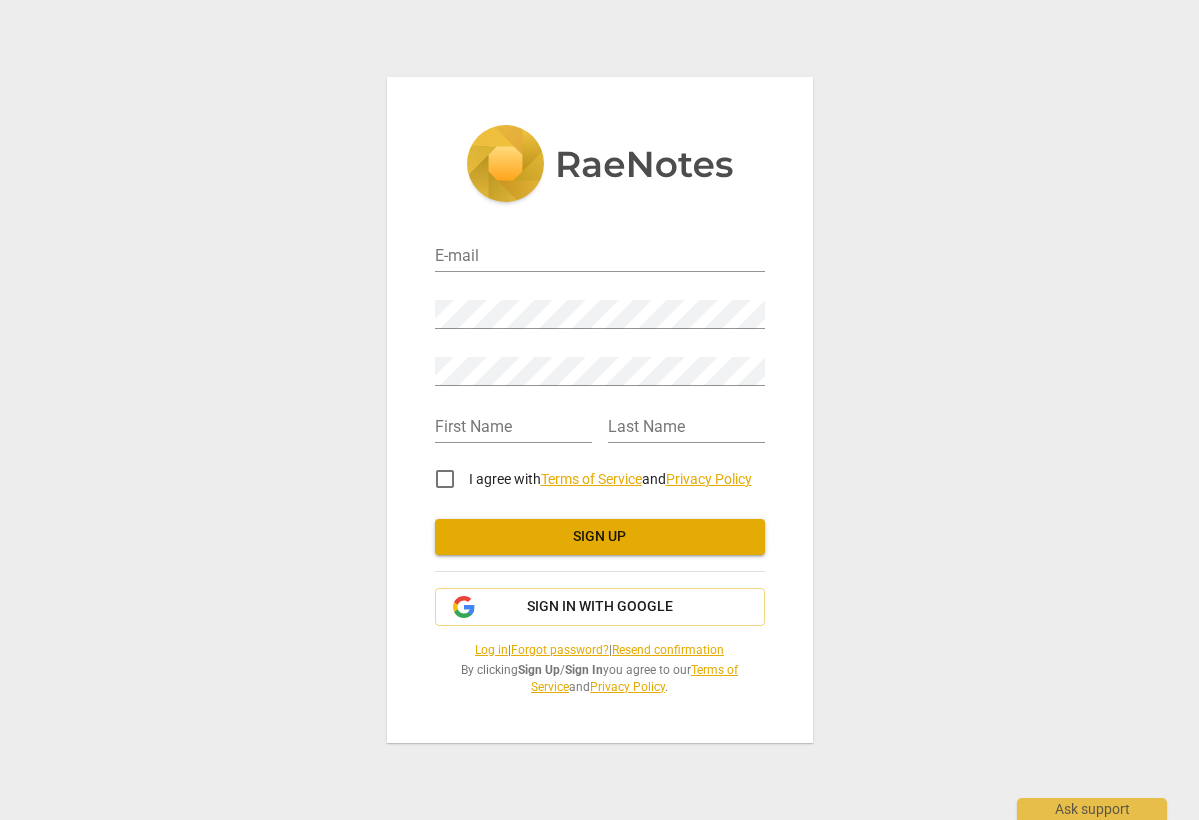 scroll, scrollTop: 0, scrollLeft: 0, axis: both 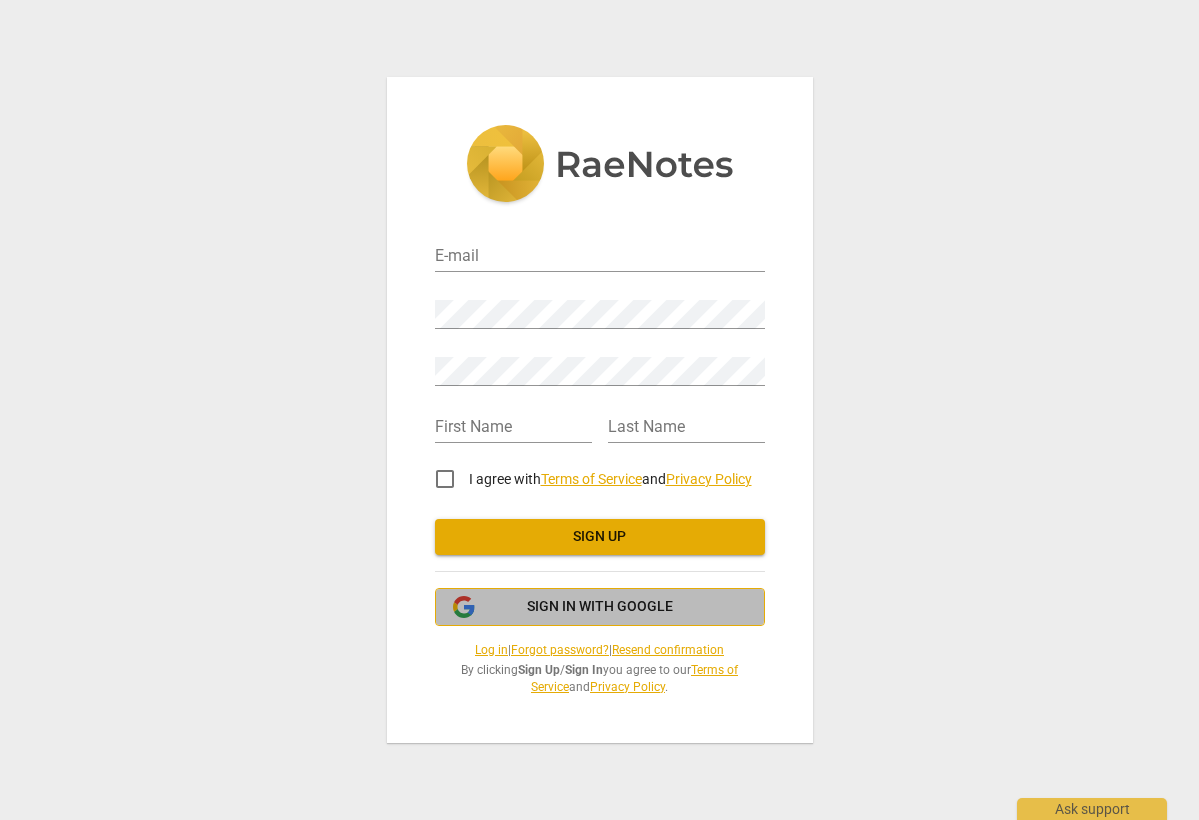 click on "Sign in with Google" at bounding box center [600, 607] 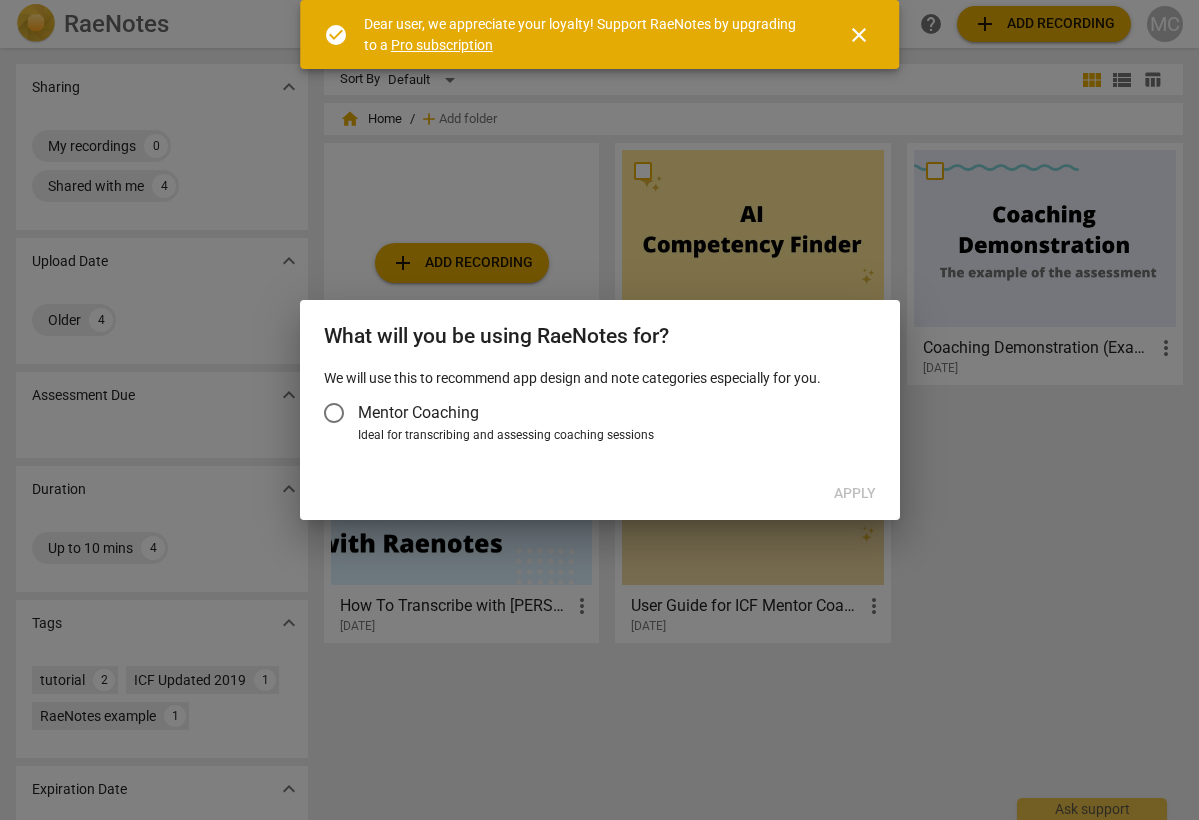 scroll, scrollTop: 0, scrollLeft: 0, axis: both 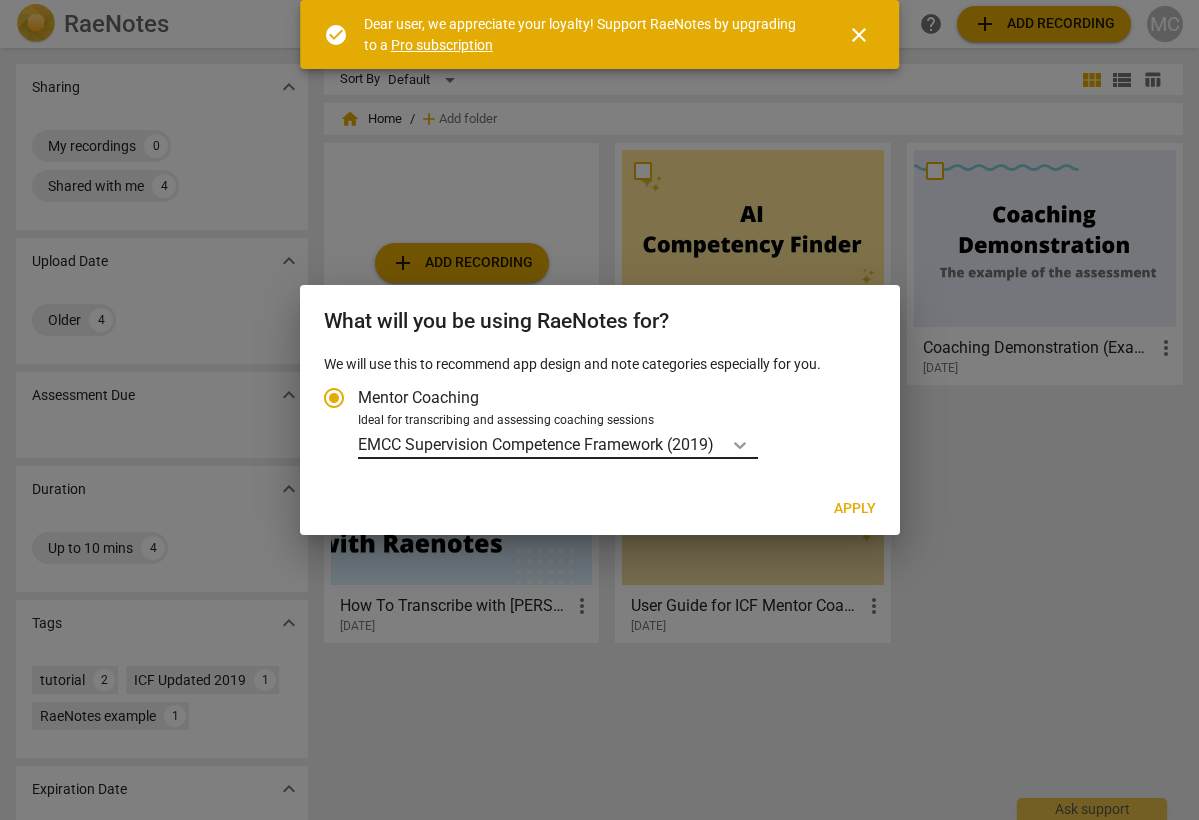 click at bounding box center (740, 444) 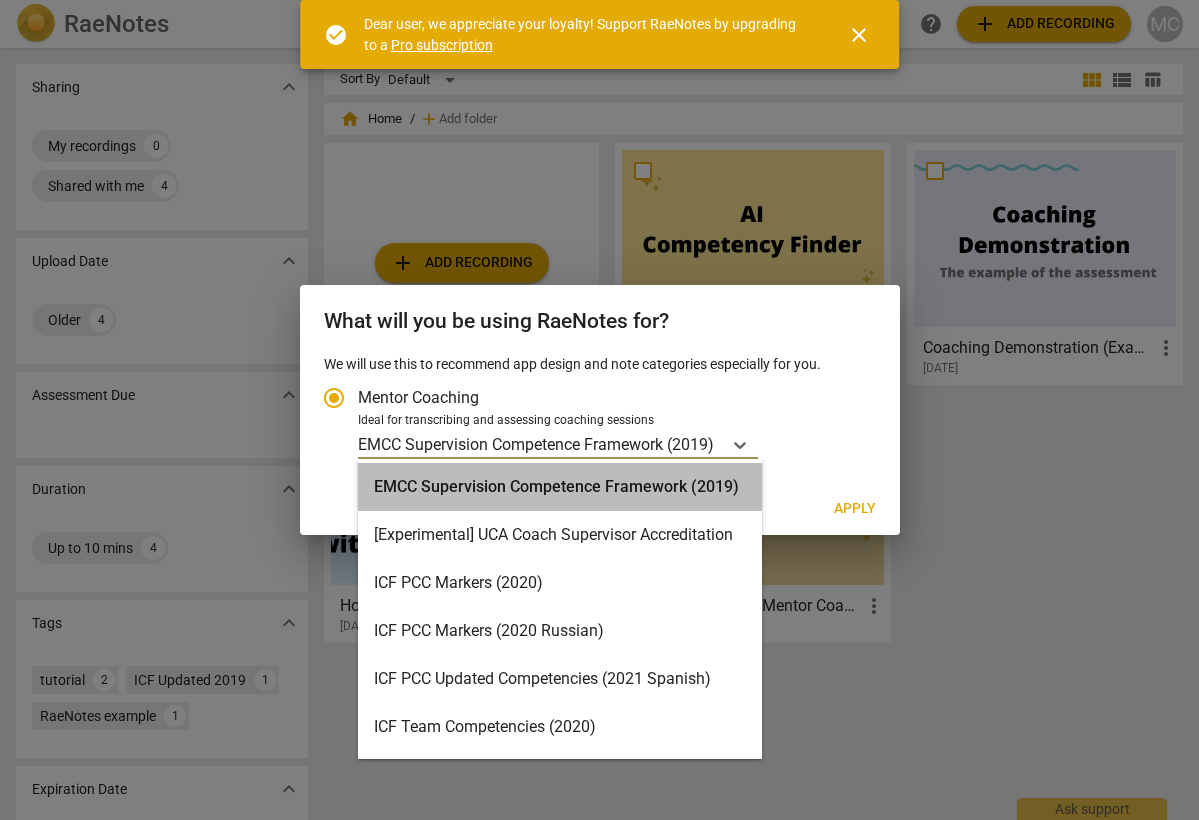 click on "EMCC Supervision Competence Framework (2019)" at bounding box center [560, 487] 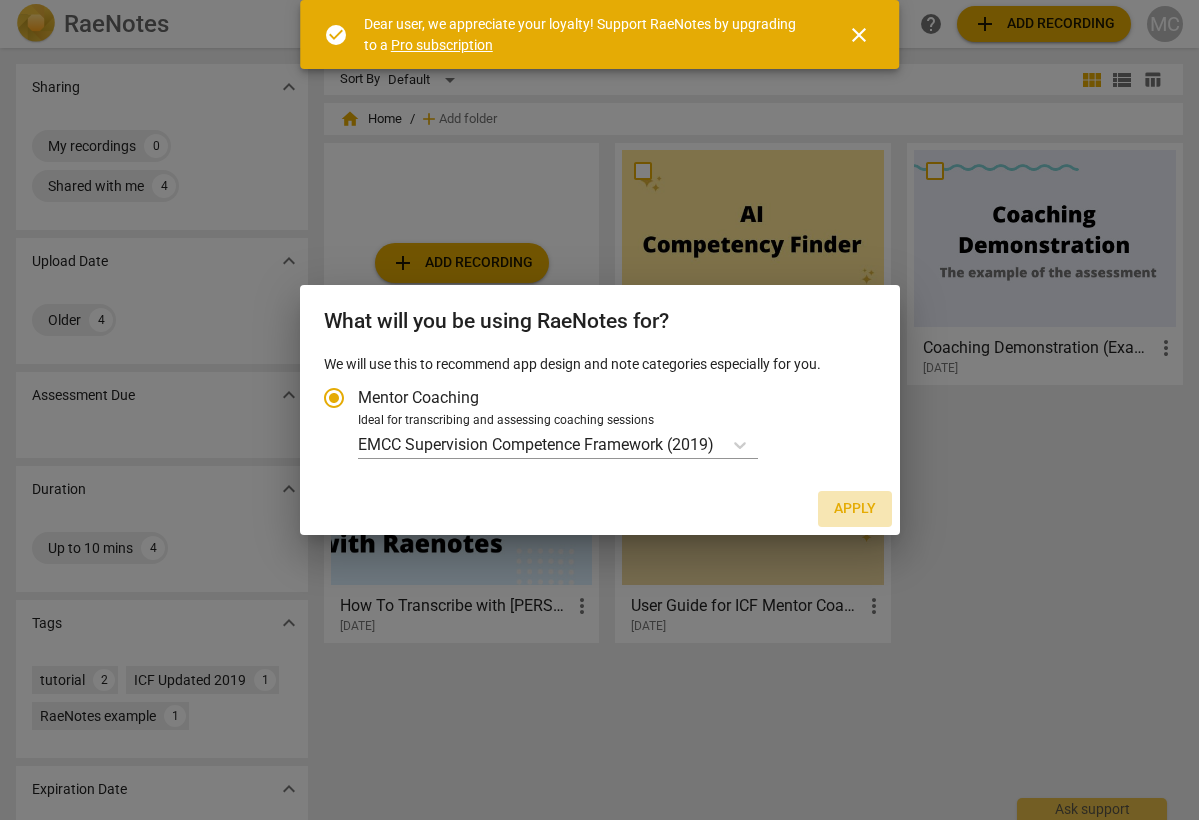 click on "Apply" at bounding box center (855, 509) 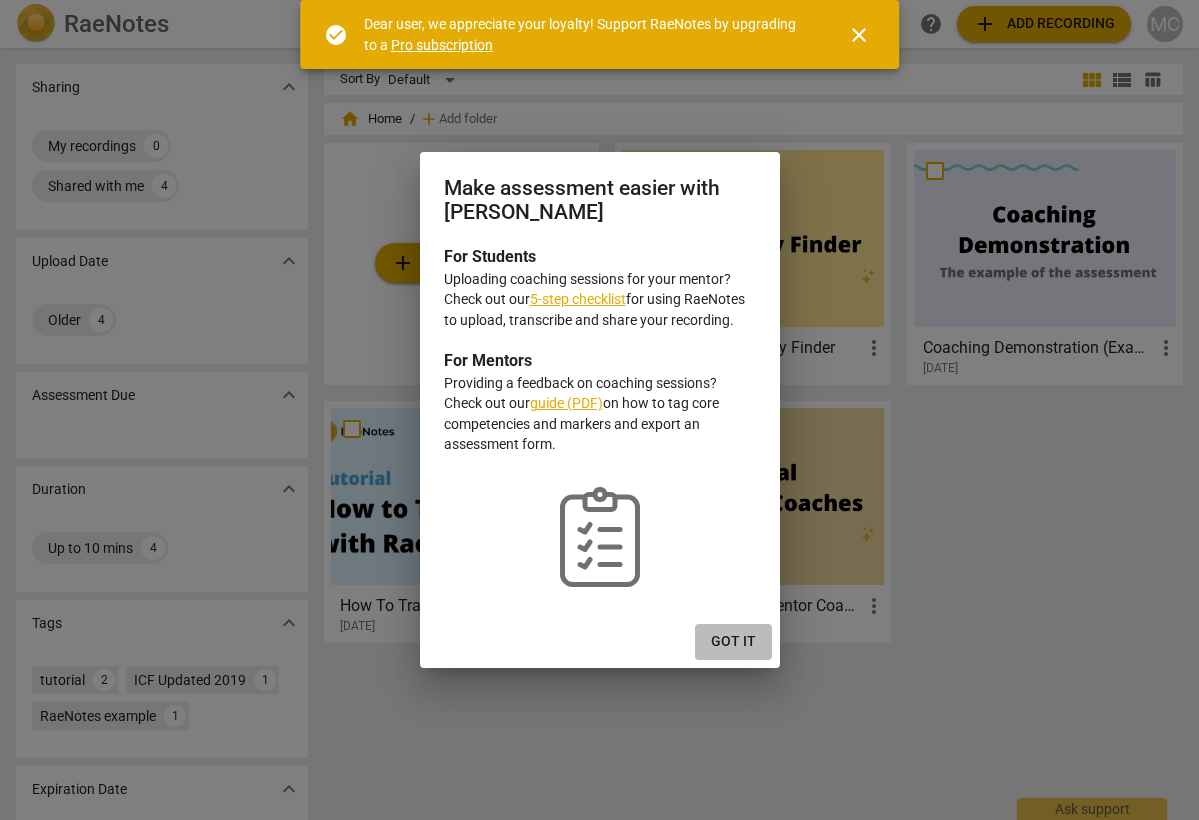 click on "Got it" at bounding box center [733, 642] 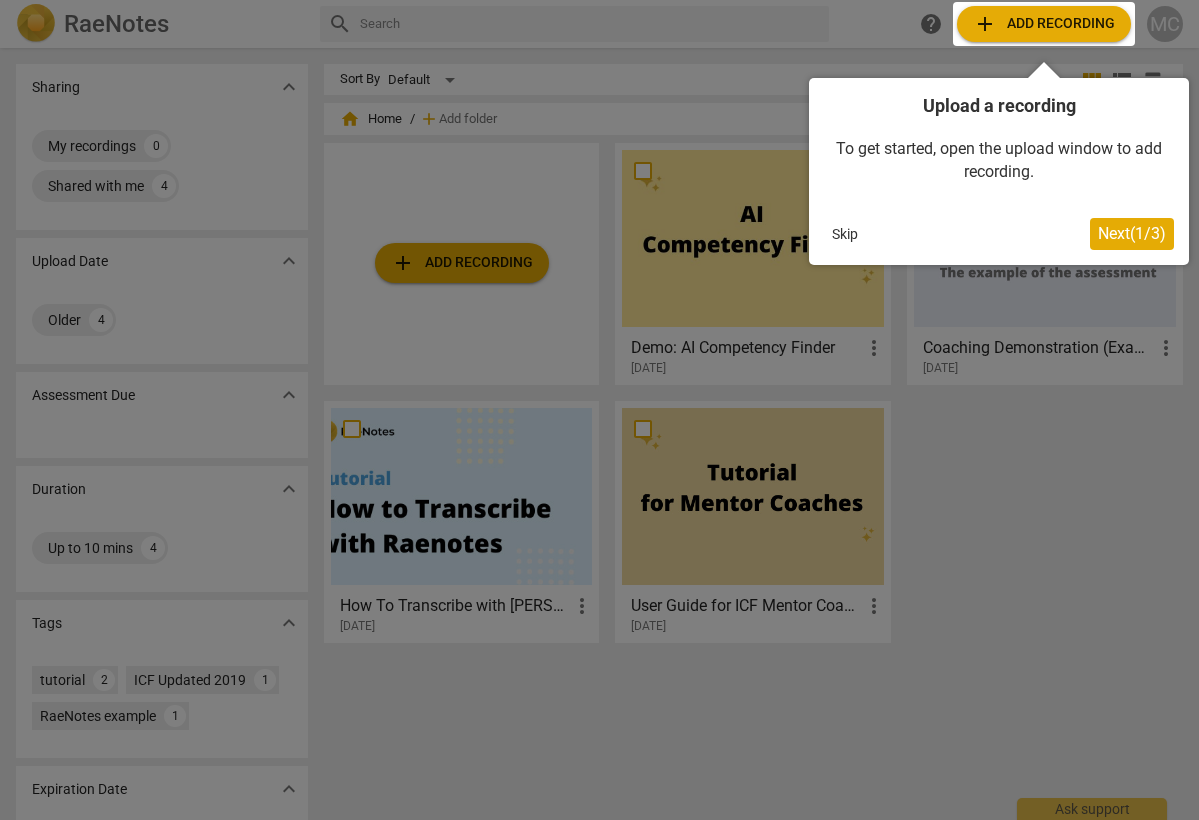 click on "Skip" at bounding box center [845, 234] 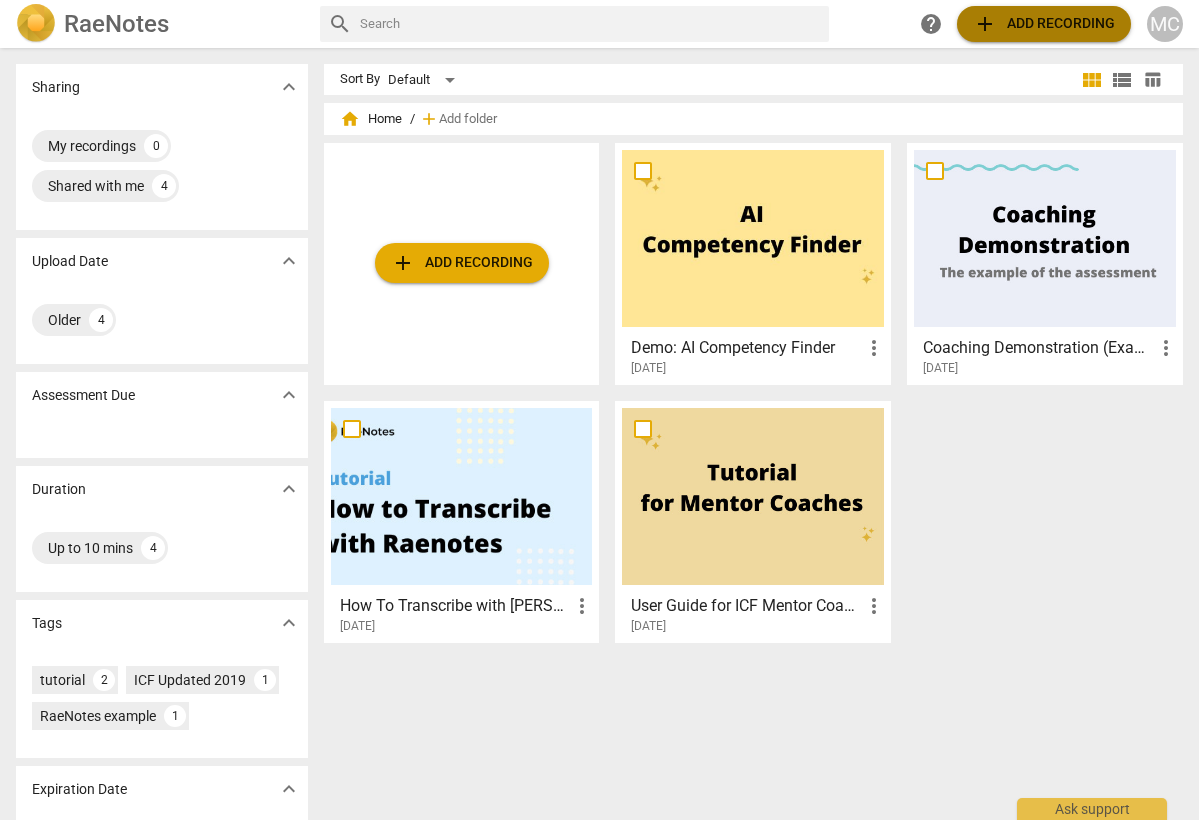 click on "add" at bounding box center [985, 24] 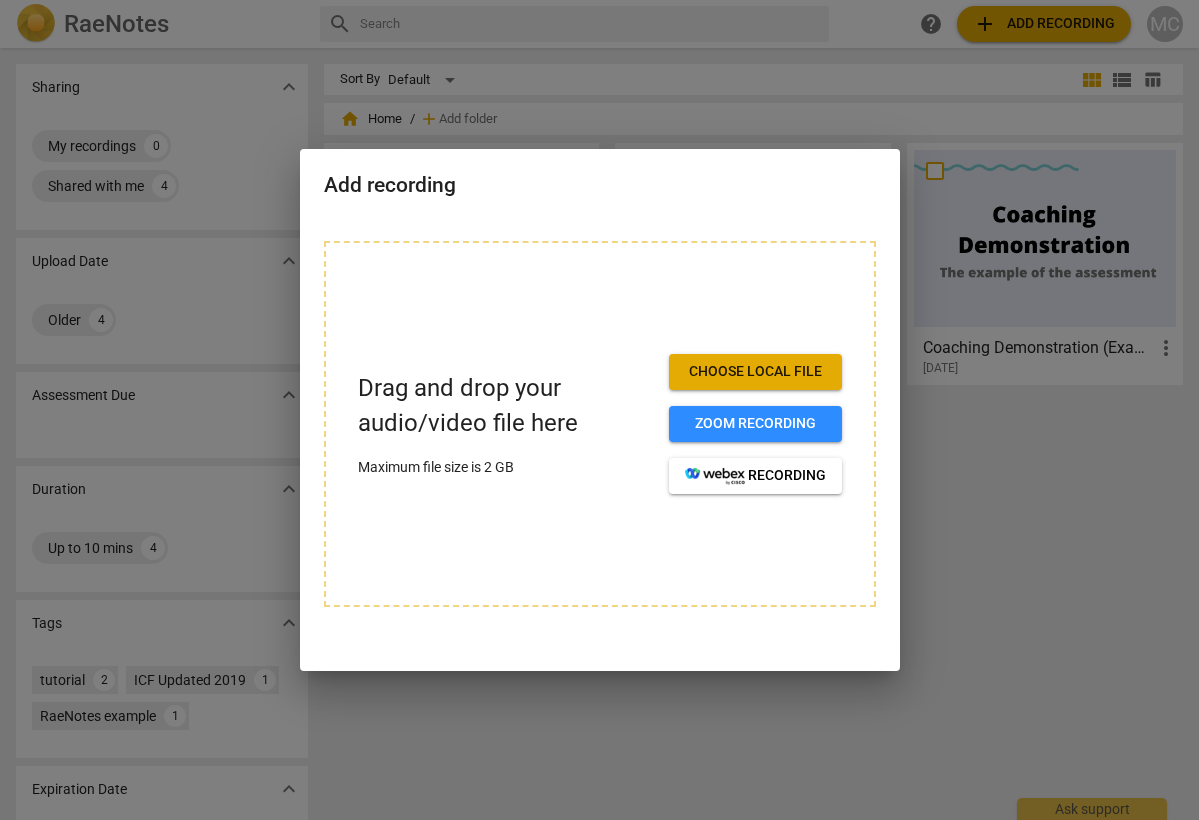 click on "Choose local file" at bounding box center (755, 372) 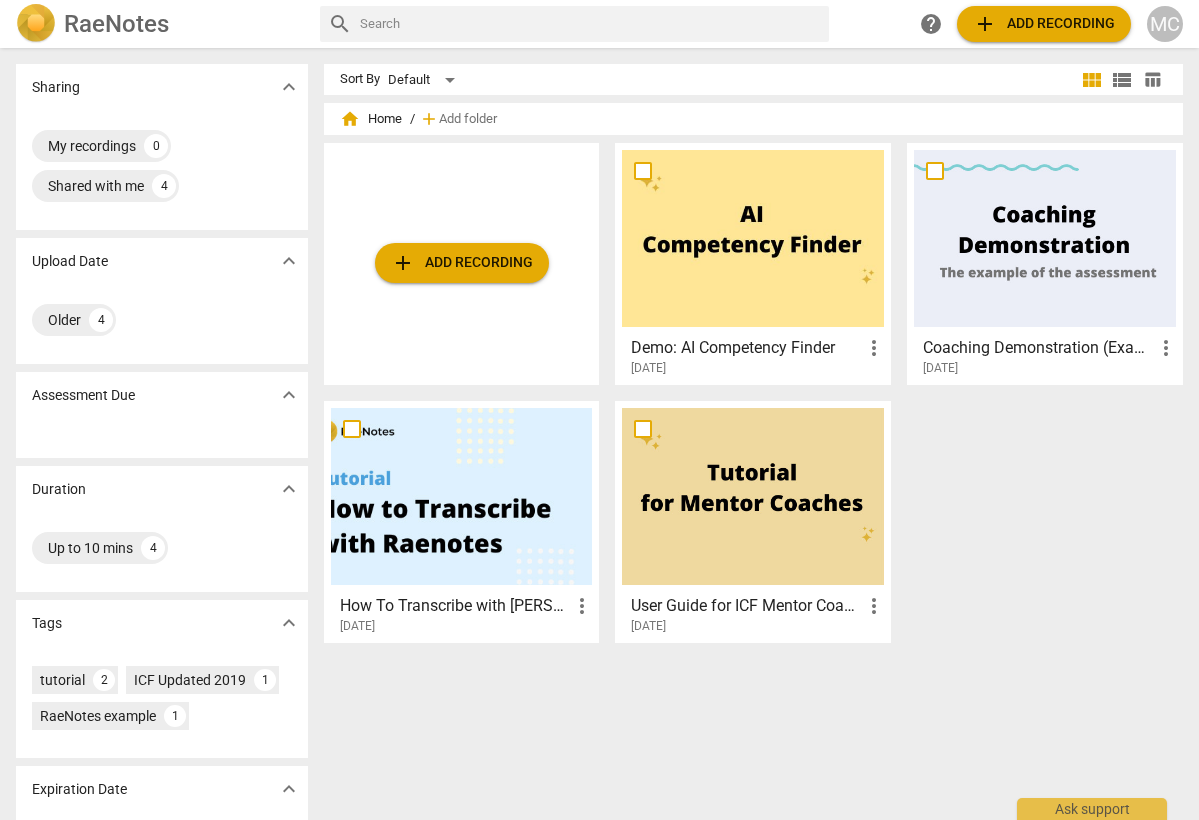 click on "add" at bounding box center (985, 24) 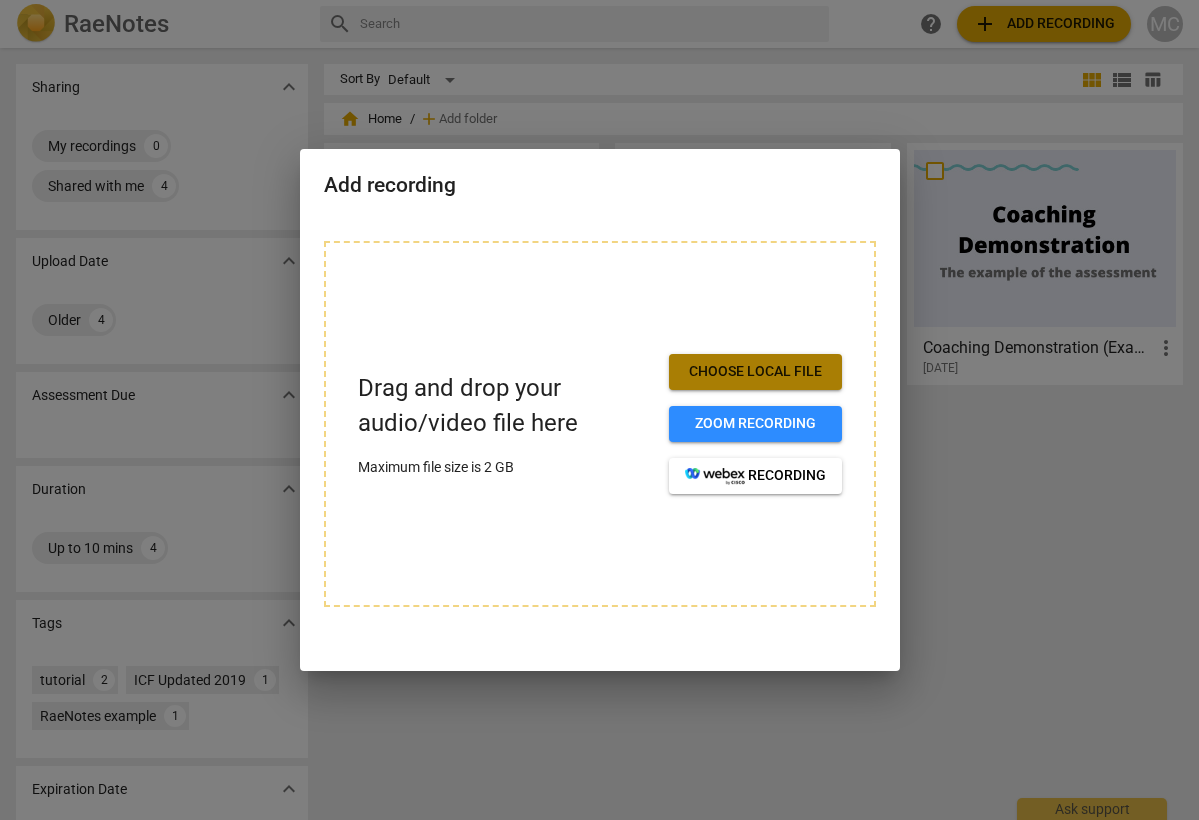 click on "Choose local file" at bounding box center [755, 372] 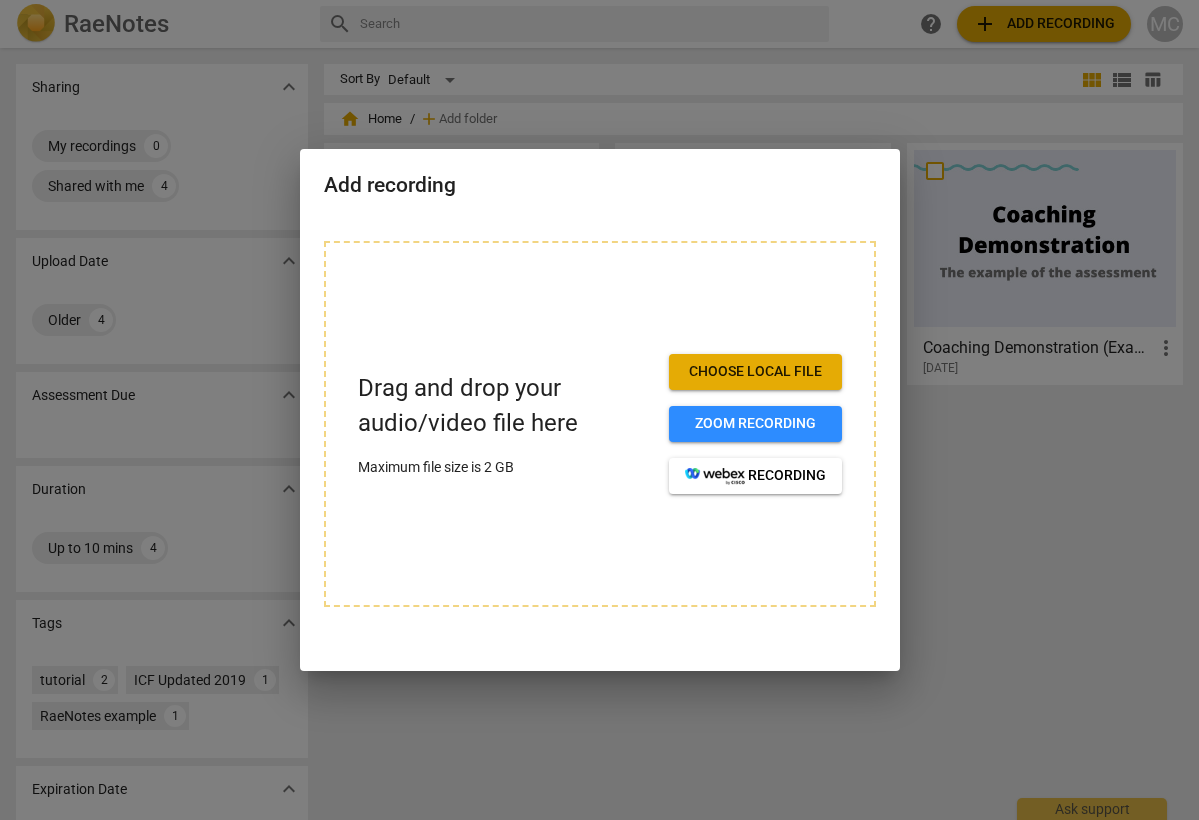 click at bounding box center [599, 410] 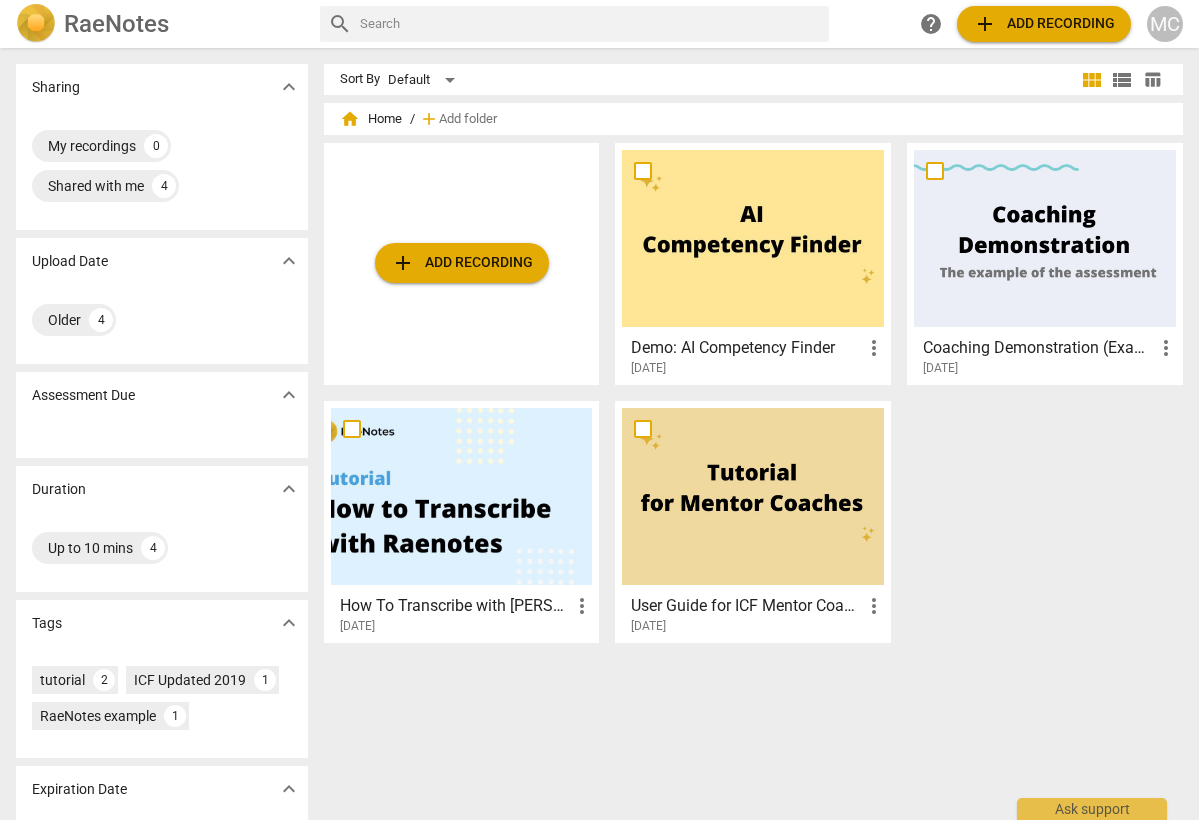 type 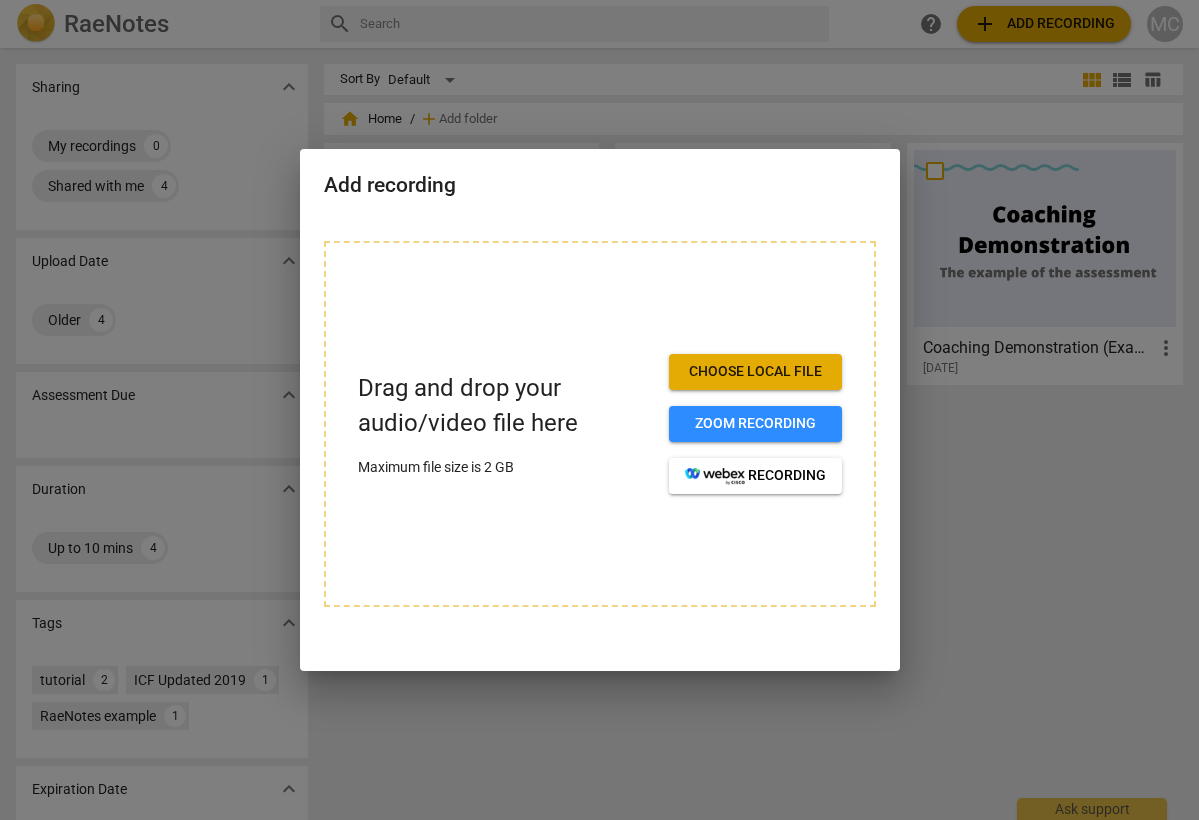 click on "Choose local file" at bounding box center [755, 372] 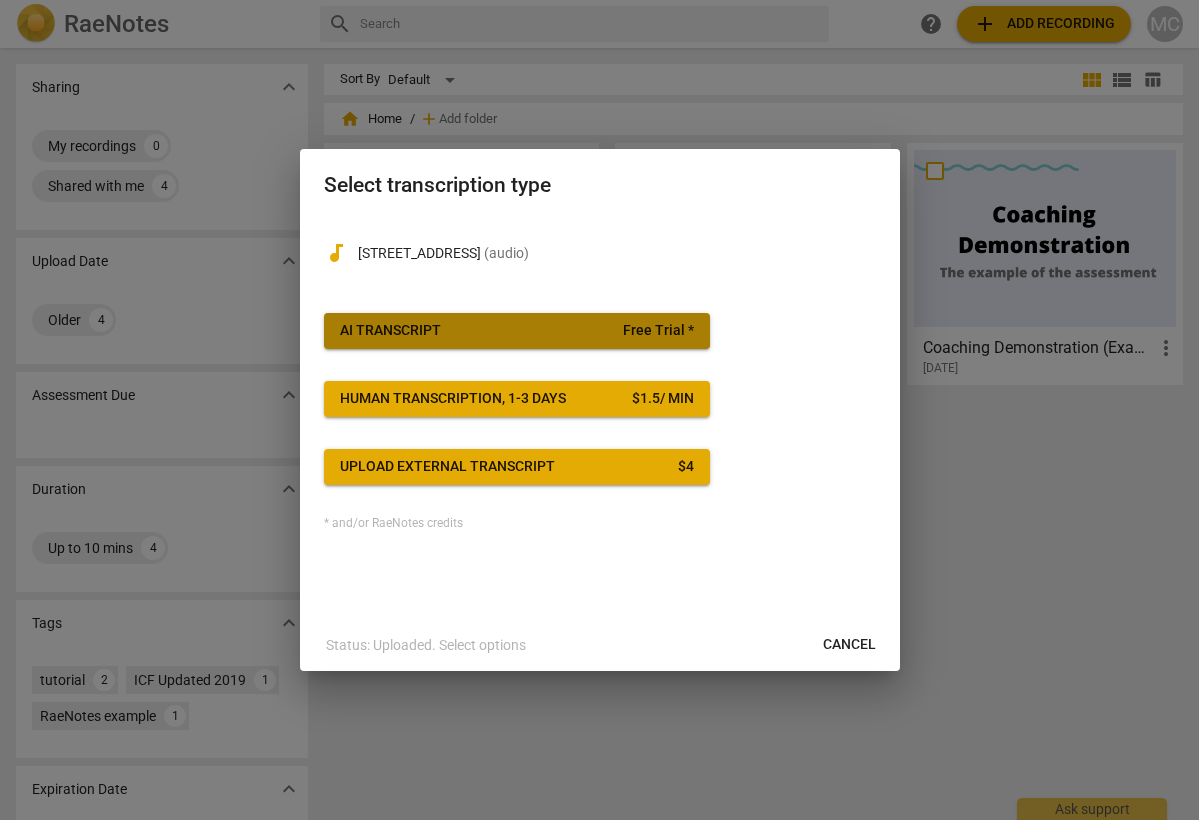 click on "Free Trial *" at bounding box center (658, 331) 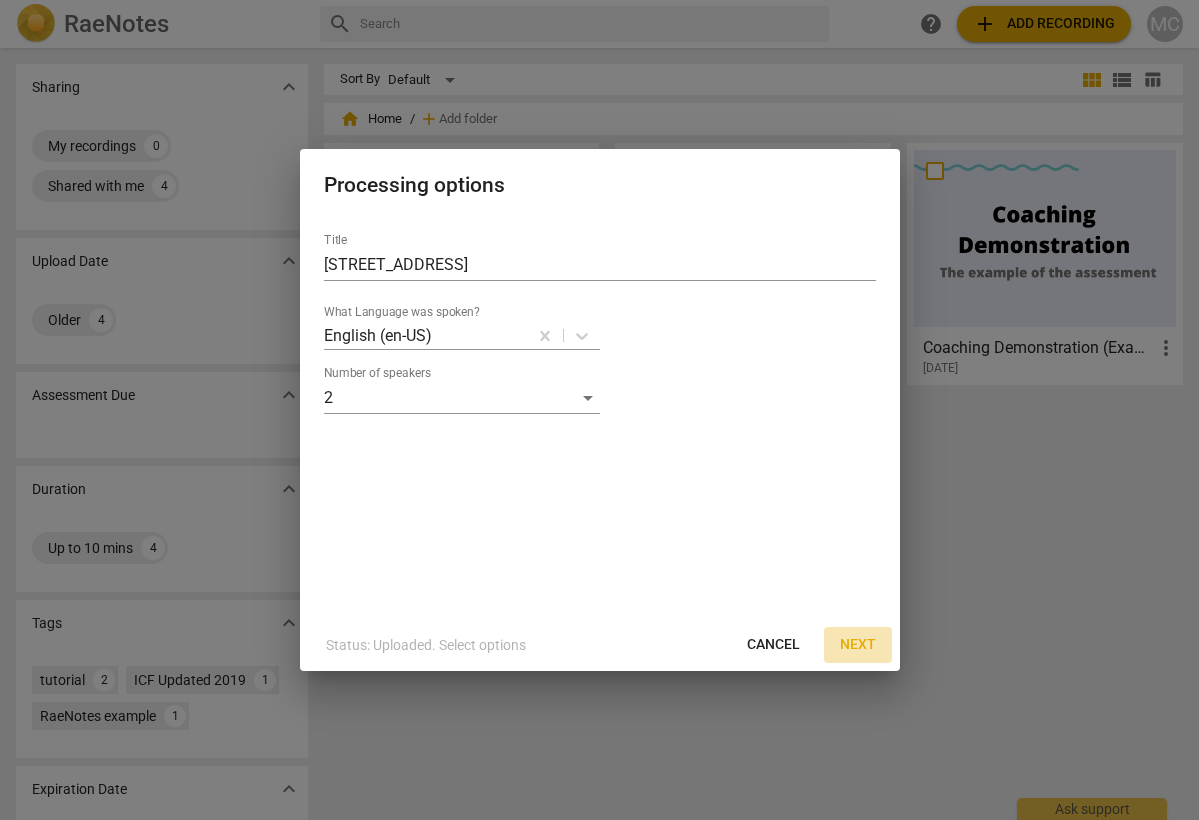 click on "Next" at bounding box center [858, 645] 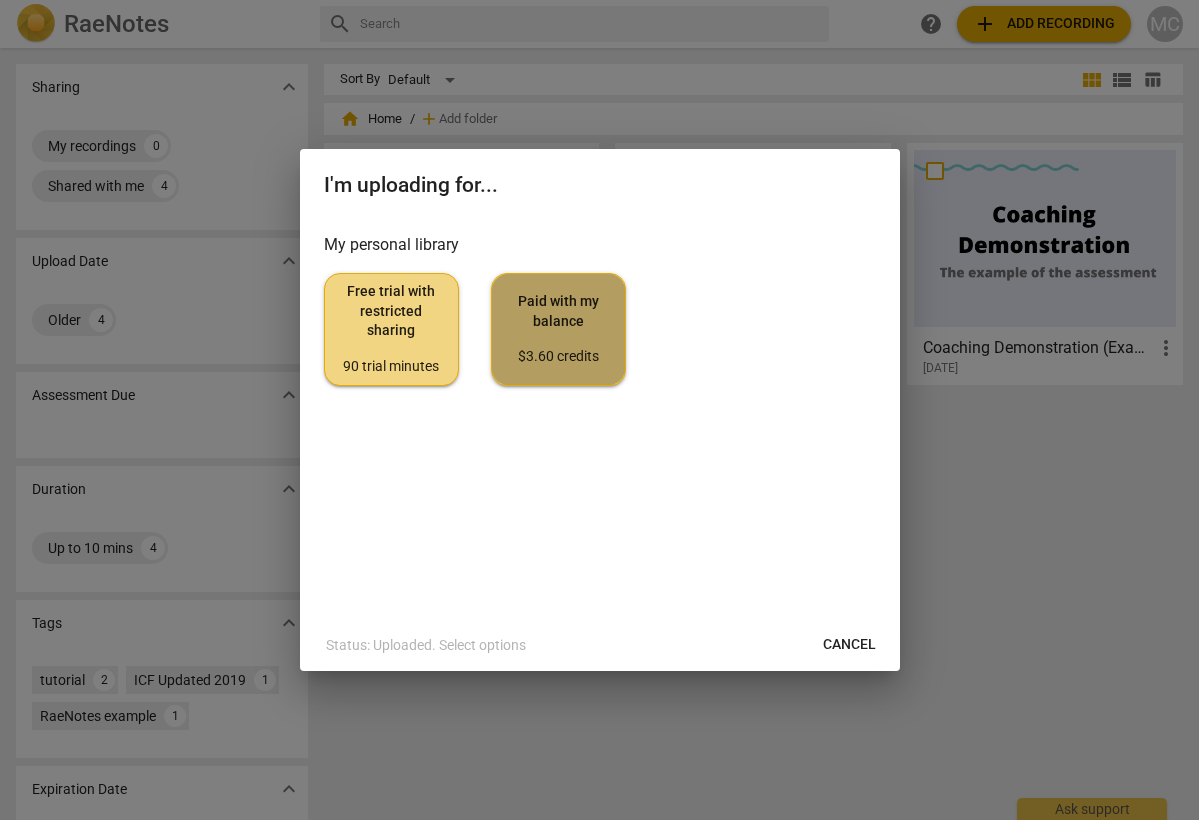 click on "Paid with my balance $3.60 credits" at bounding box center [558, 329] 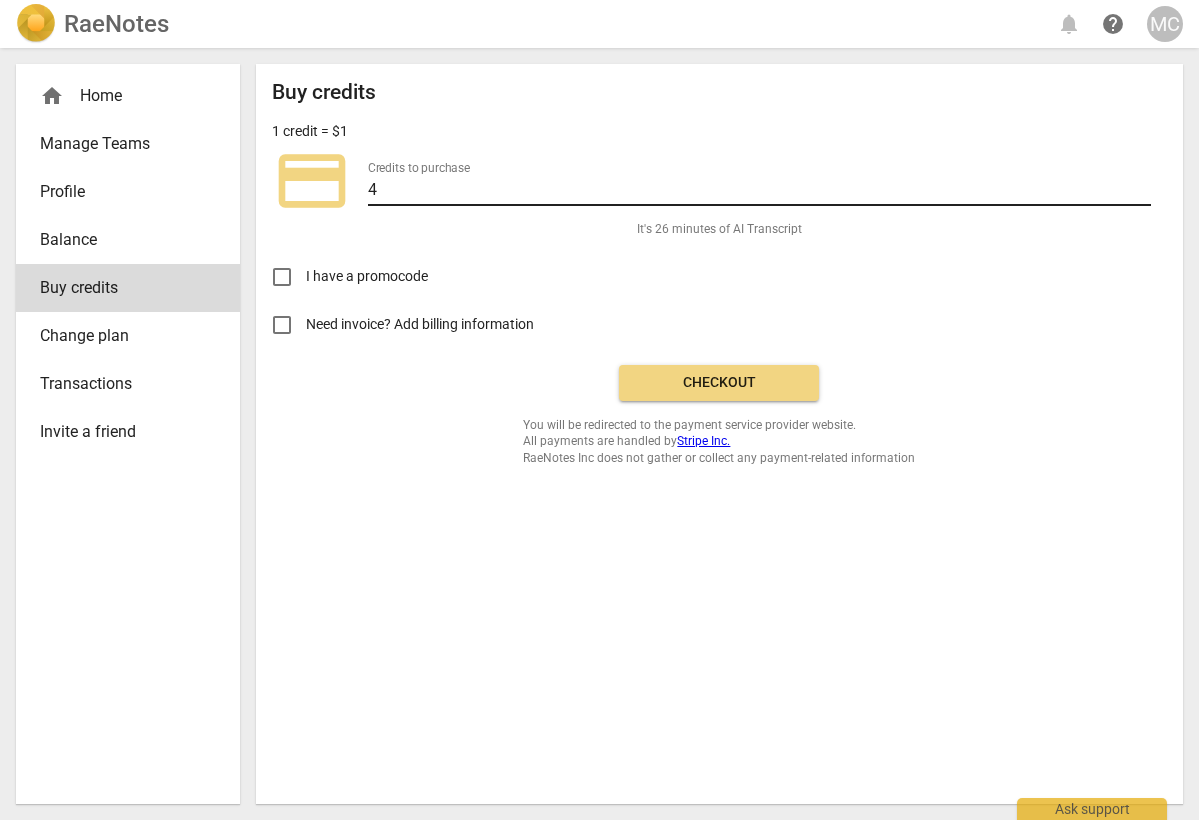 type on "5" 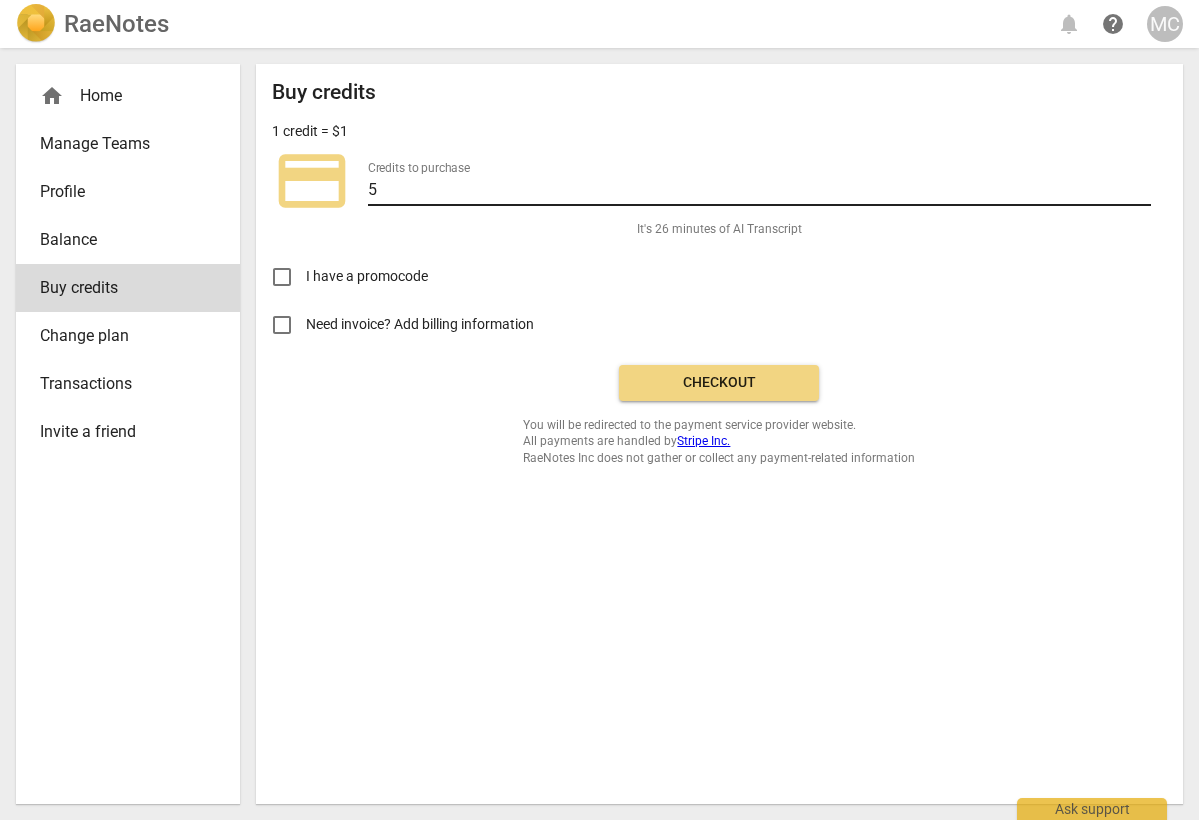 click on "5" at bounding box center [759, 191] 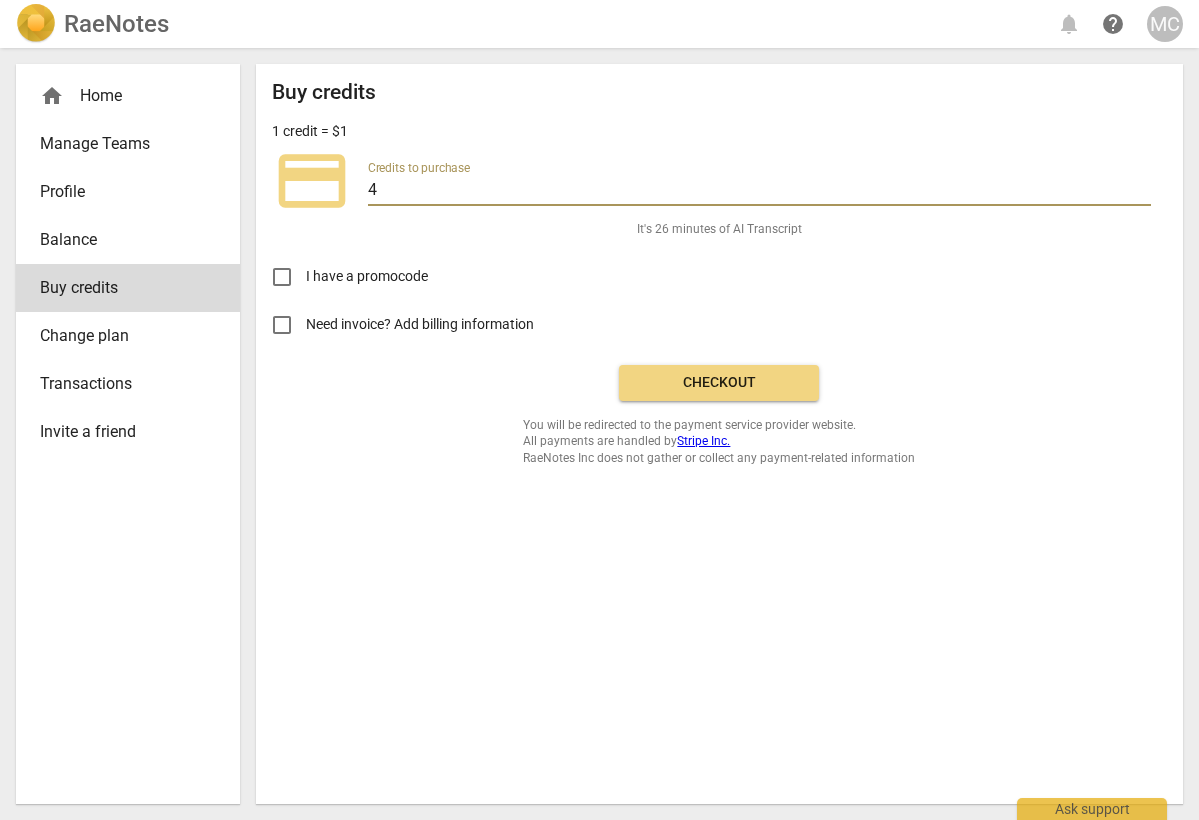 type on "4" 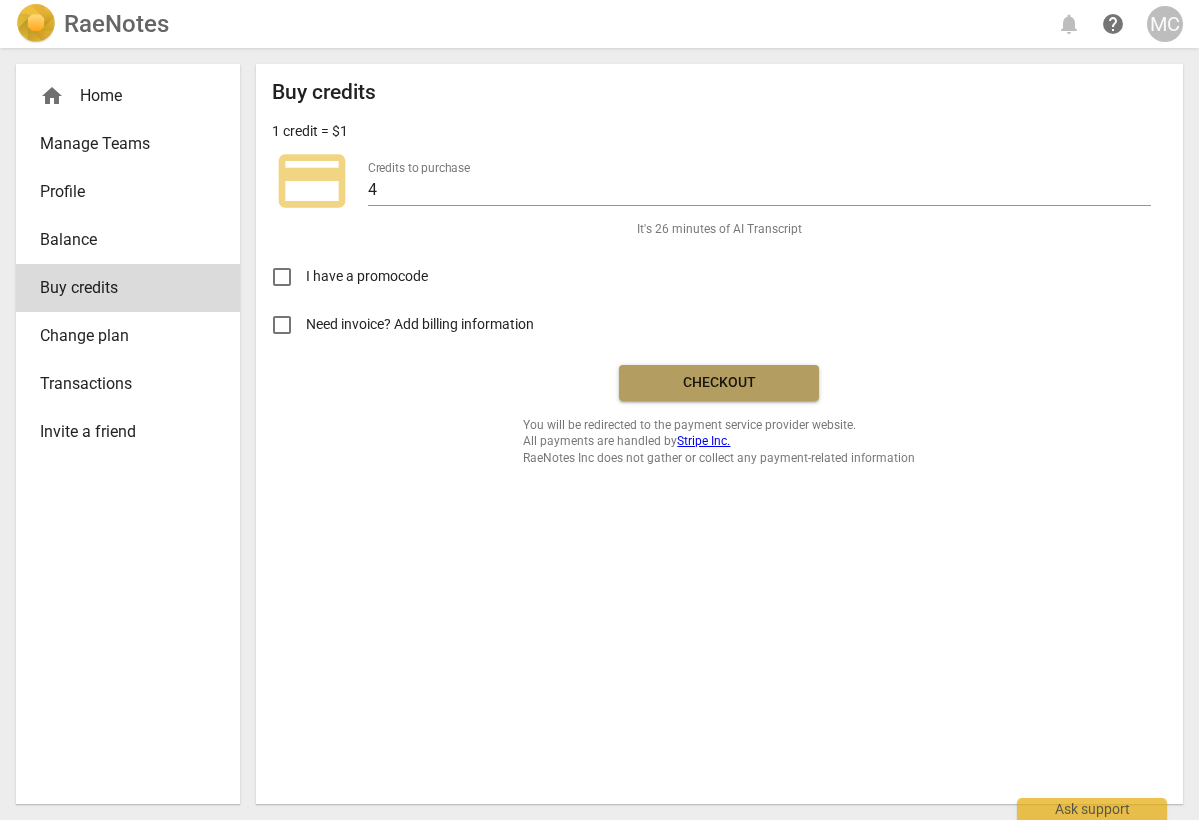 click on "Checkout" at bounding box center (719, 383) 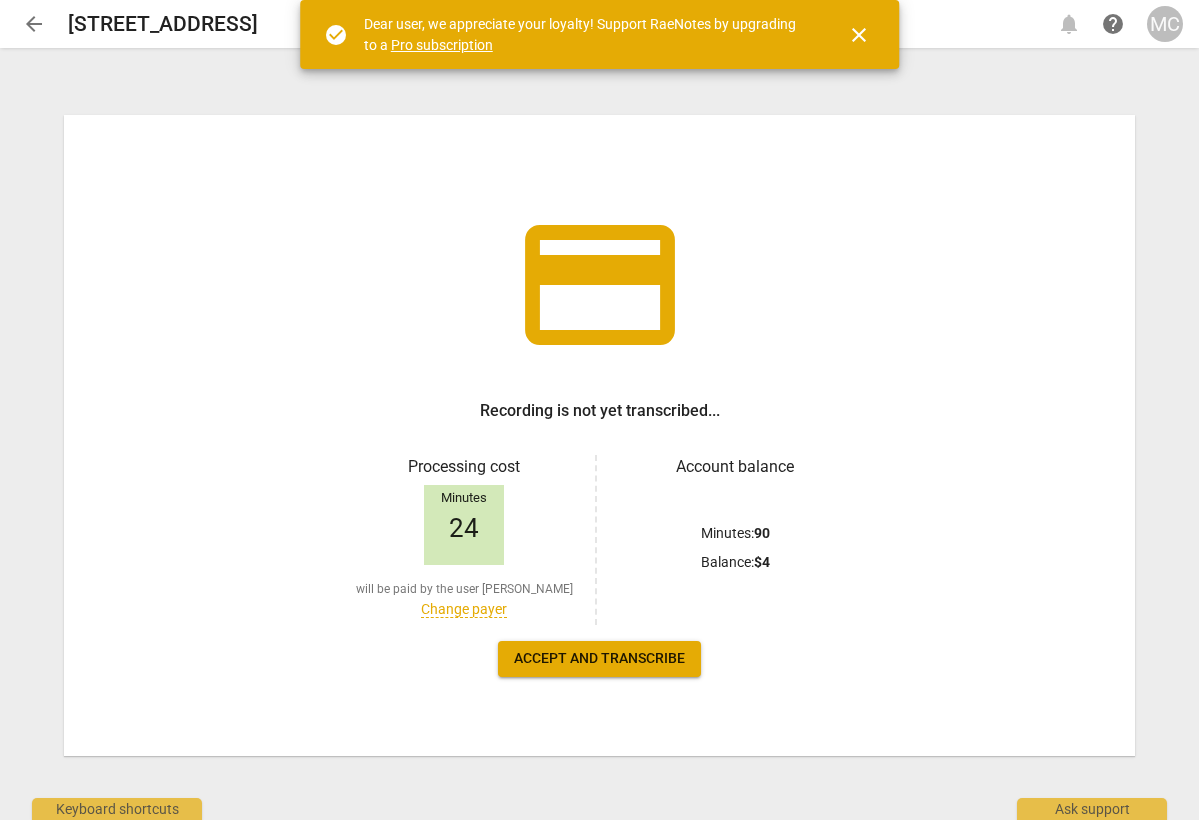 scroll, scrollTop: 0, scrollLeft: 0, axis: both 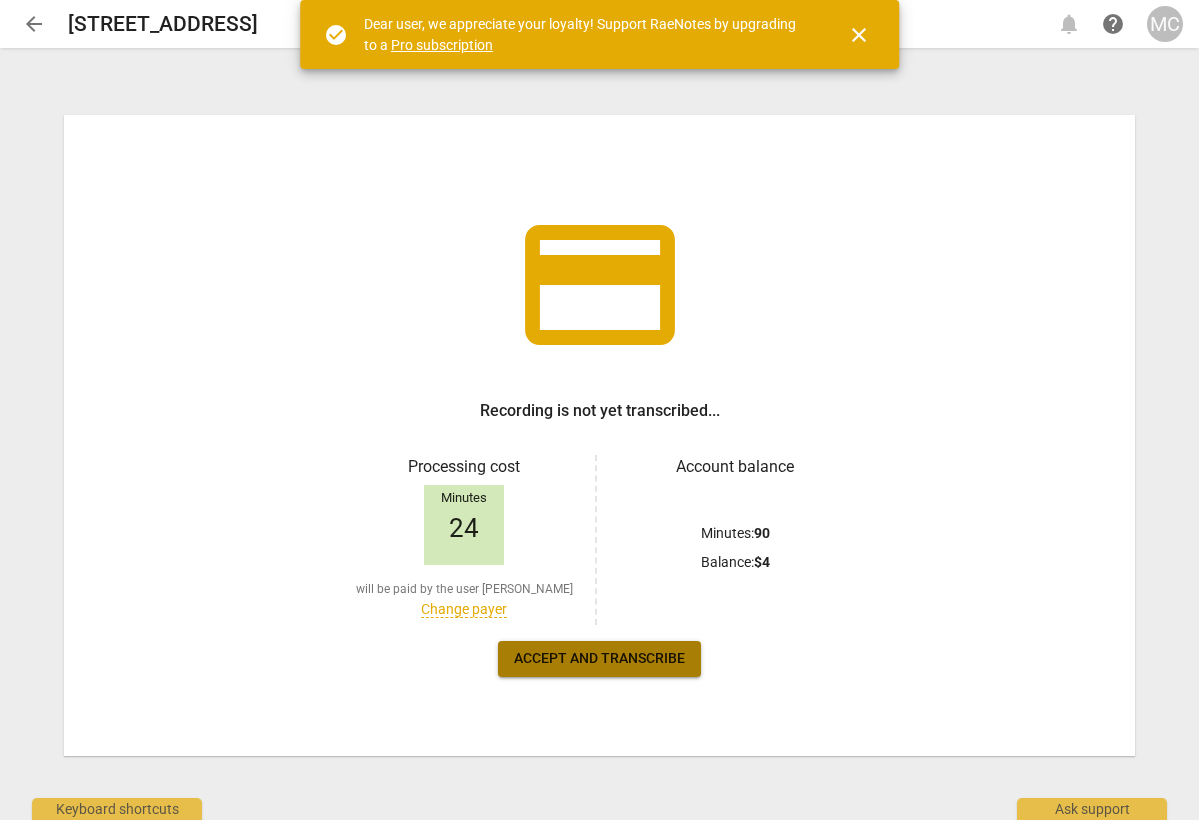 click on "Accept and transcribe" at bounding box center (599, 659) 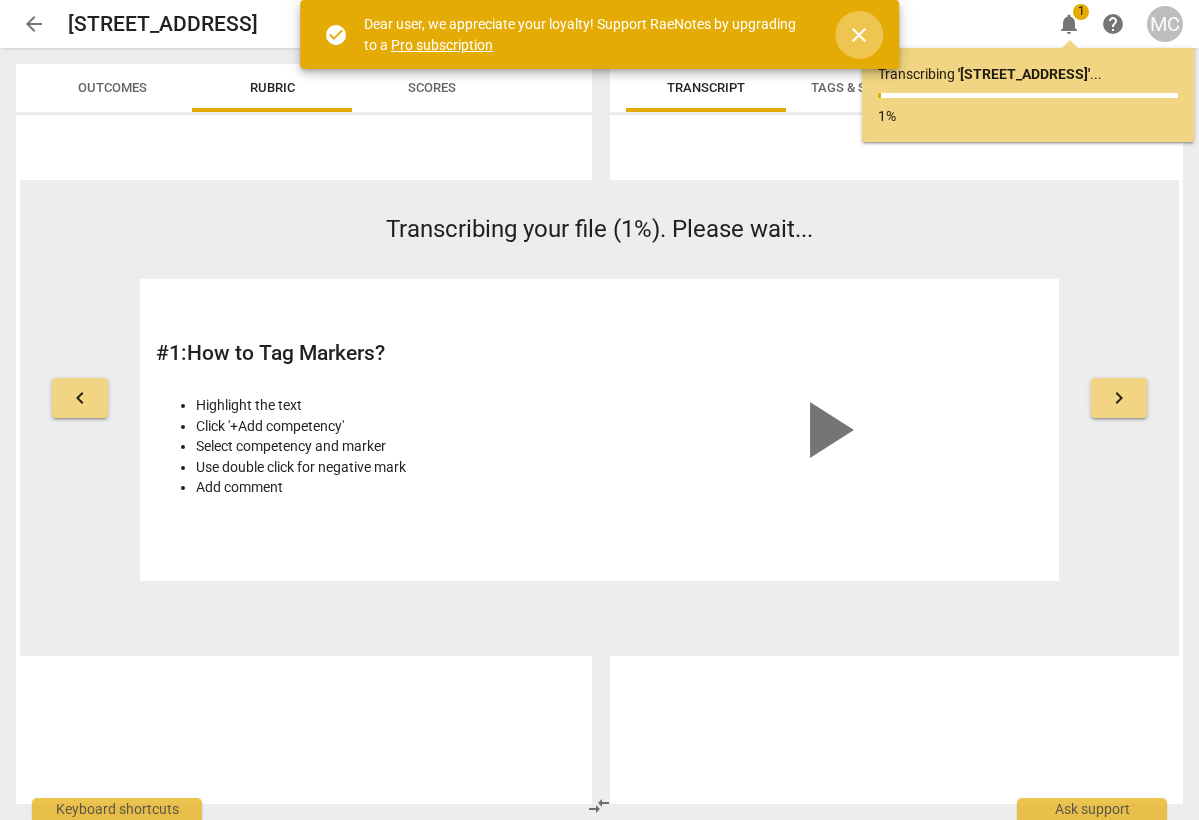 click on "close" at bounding box center [859, 35] 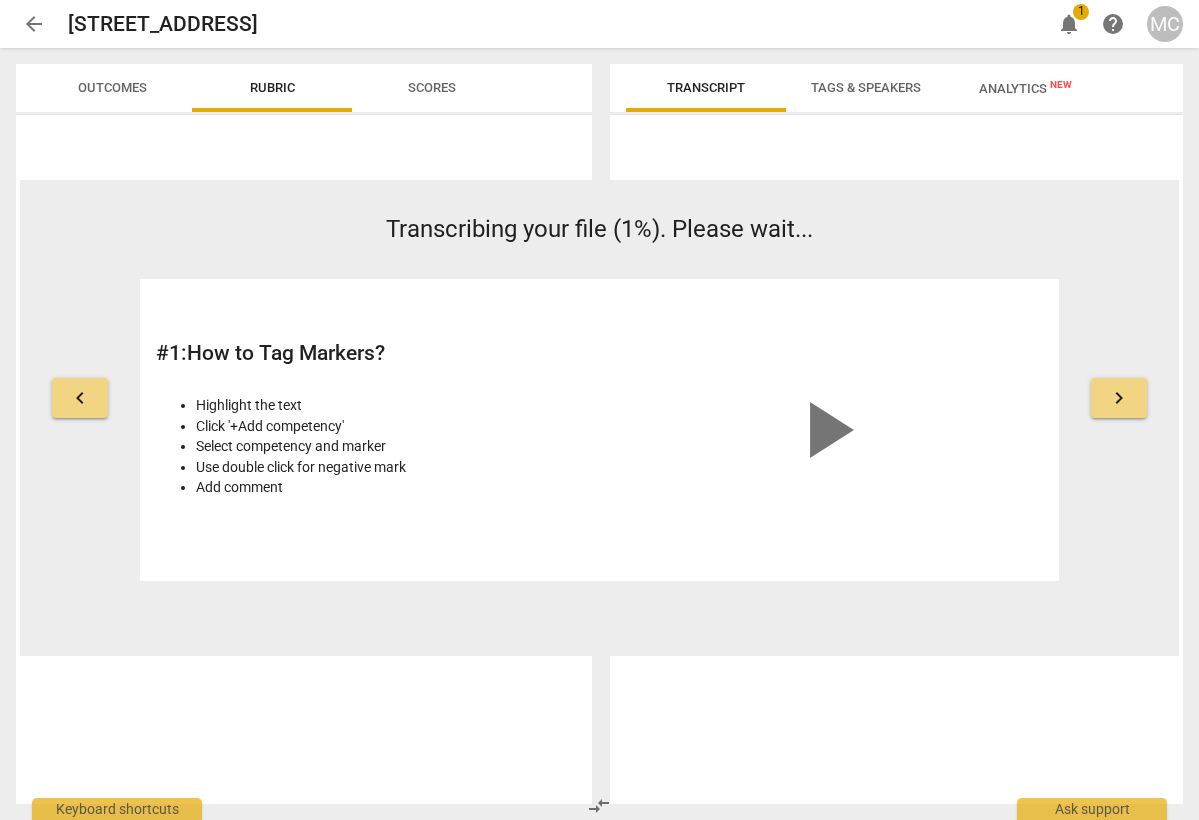 click on "keyboard_arrow_right" at bounding box center [1119, 398] 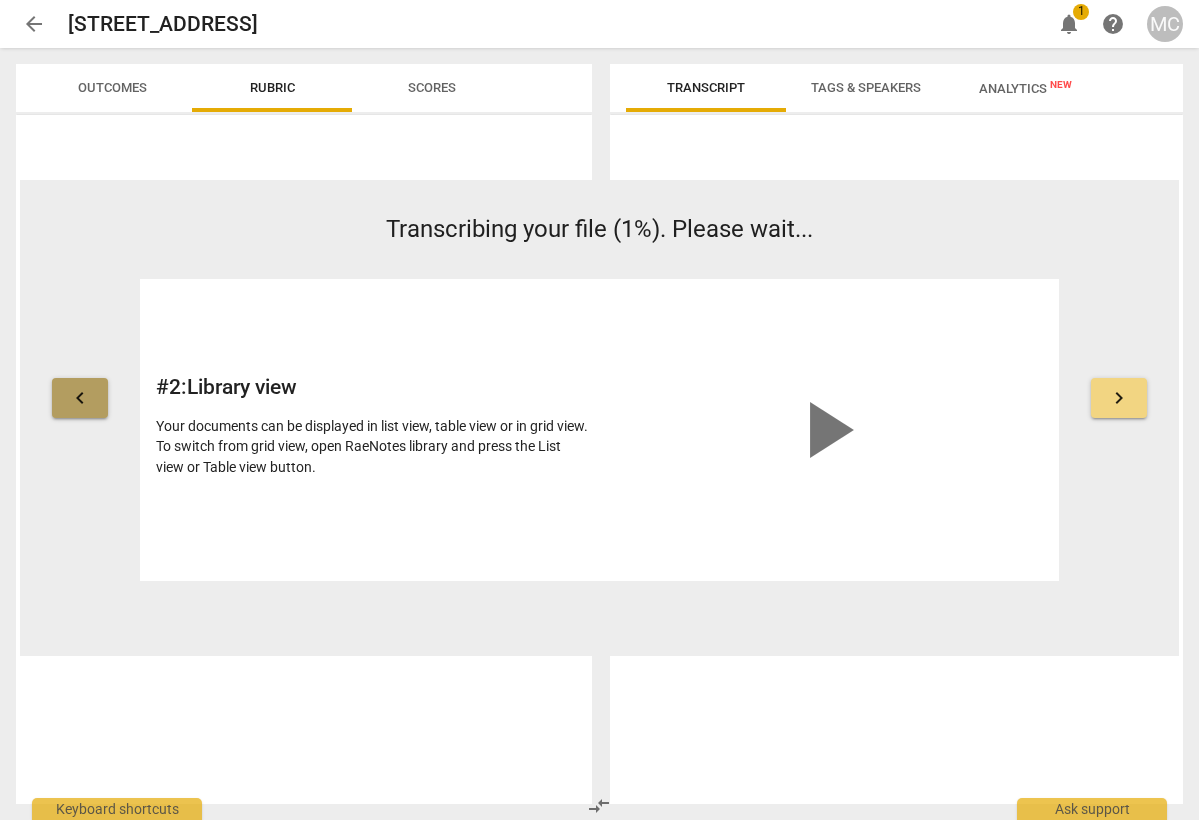 click on "keyboard_arrow_left" at bounding box center (80, 398) 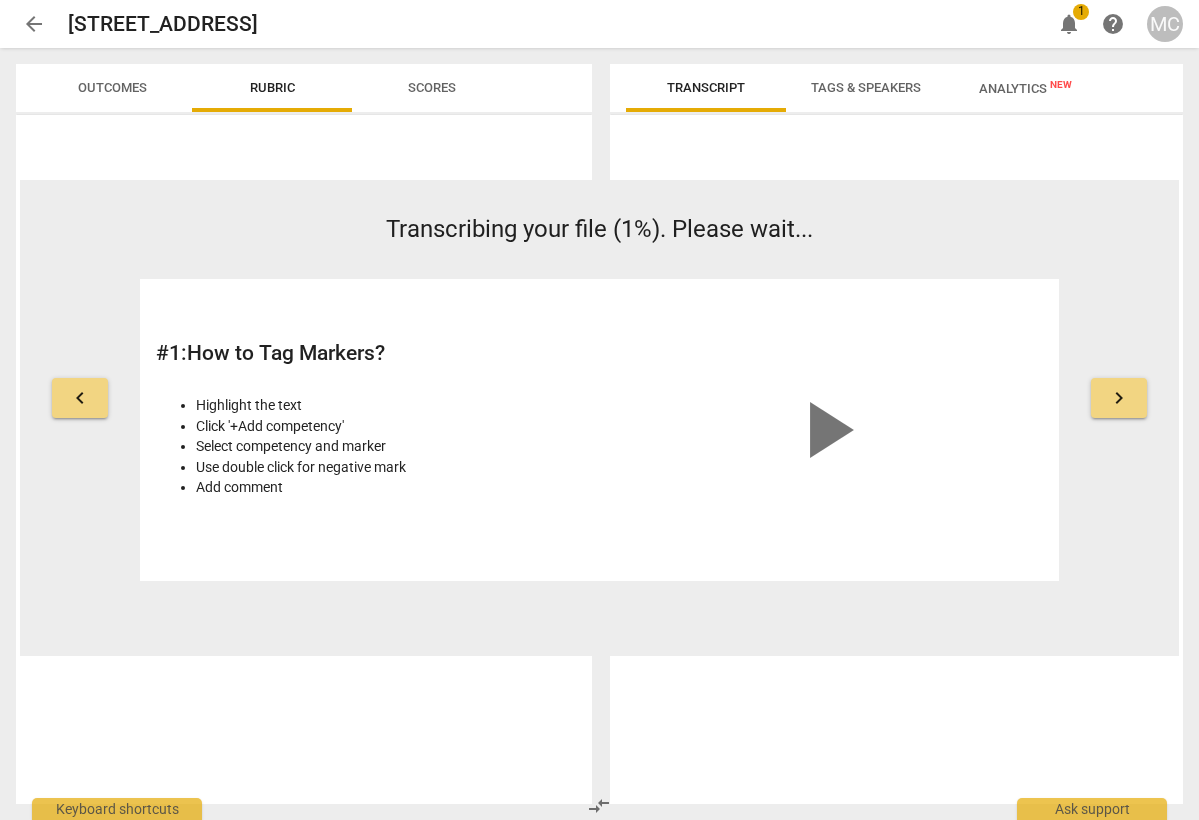 scroll, scrollTop: 0, scrollLeft: 0, axis: both 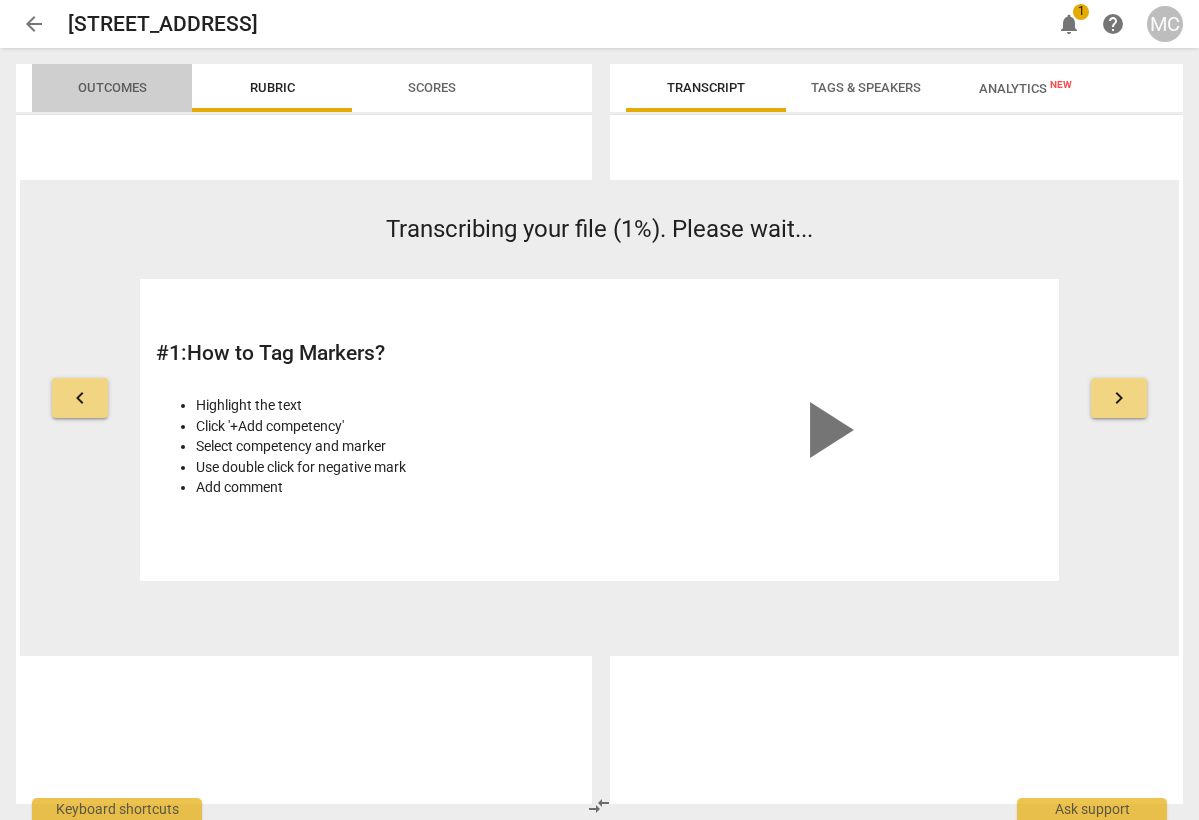 click on "Outcomes" at bounding box center (112, 87) 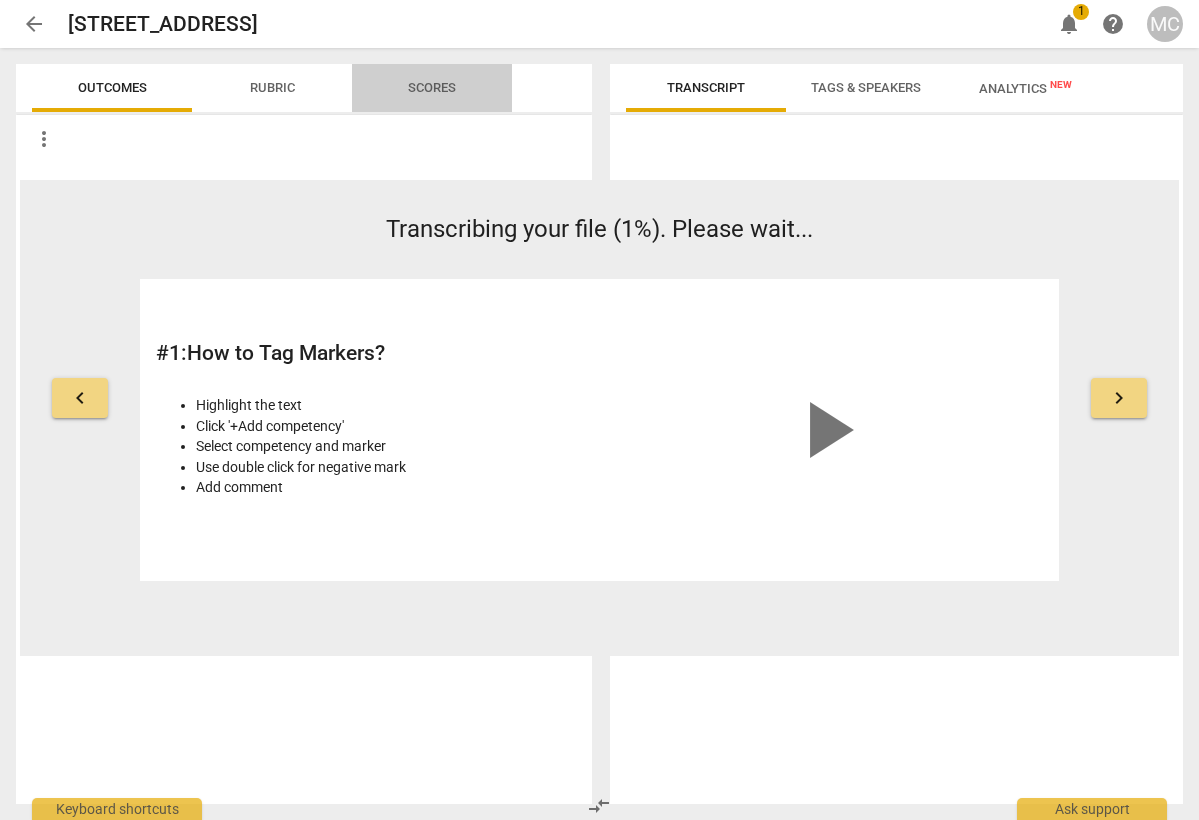 click on "Scores" at bounding box center (432, 87) 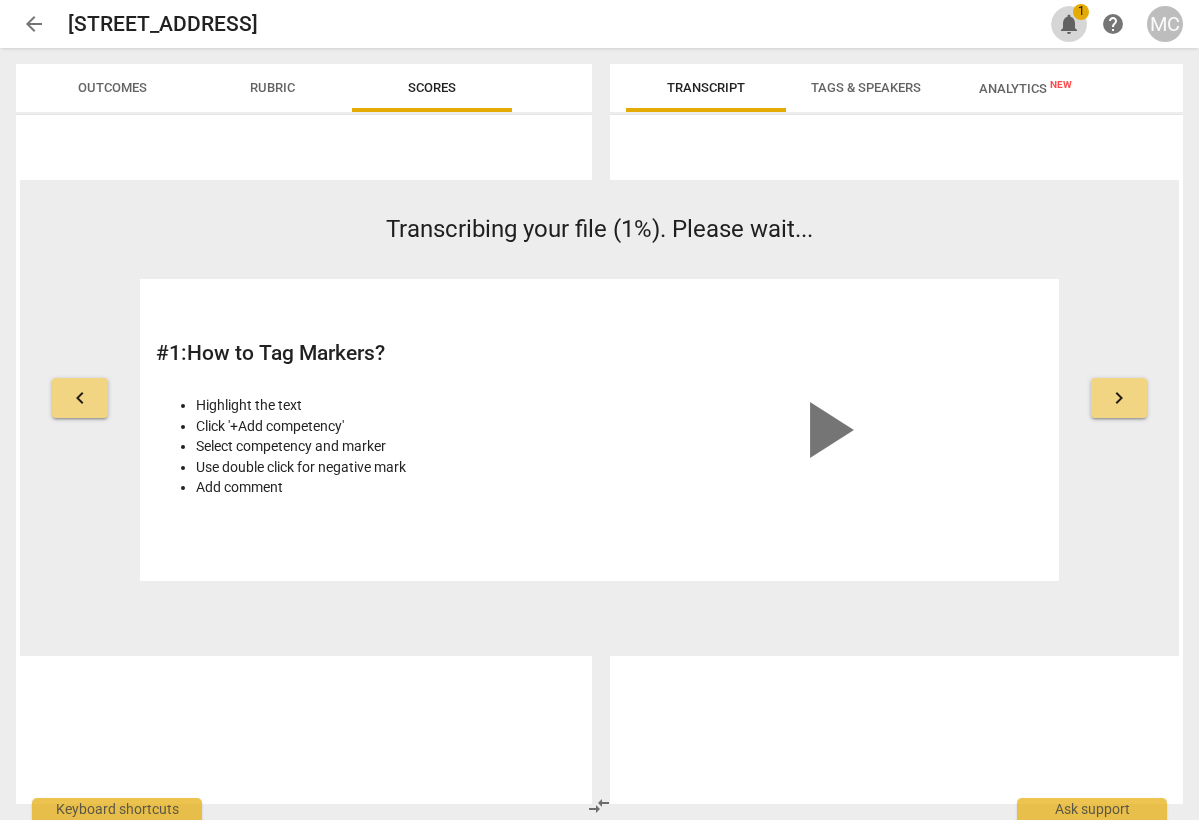 click on "notifications" at bounding box center [1069, 24] 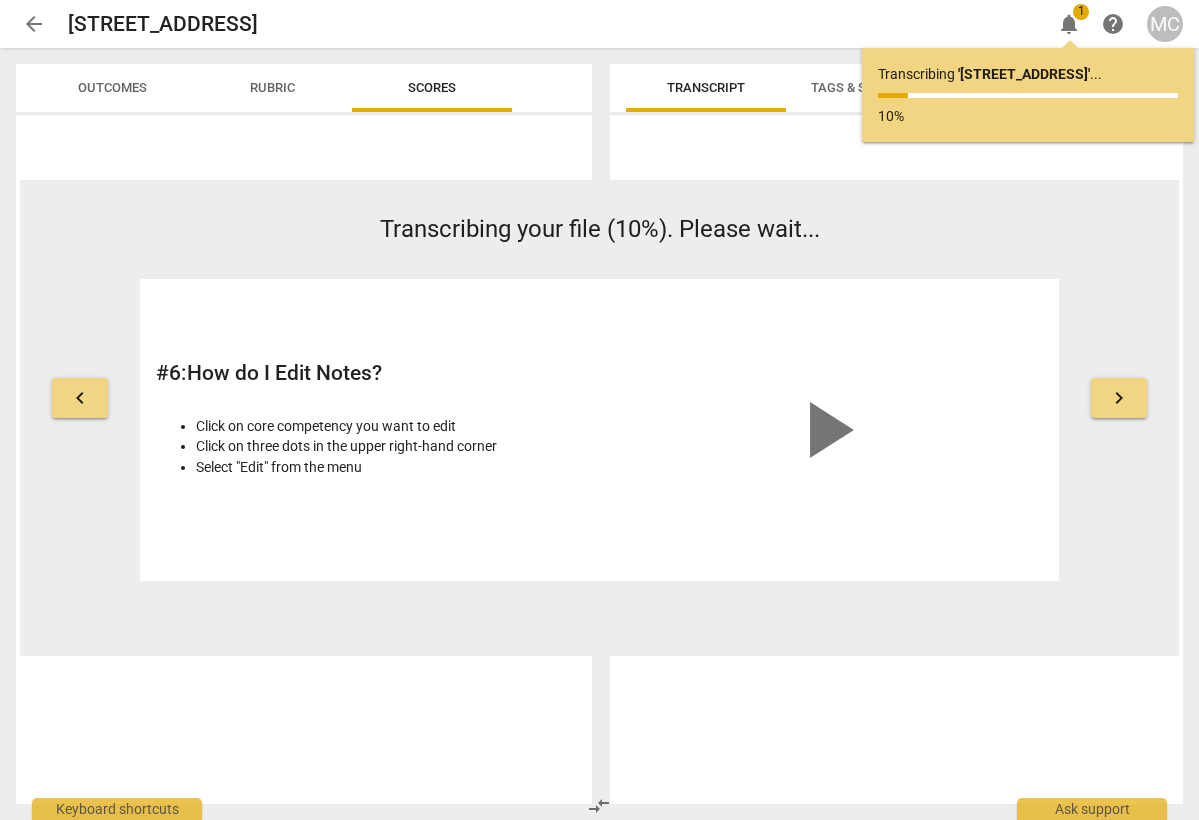 type 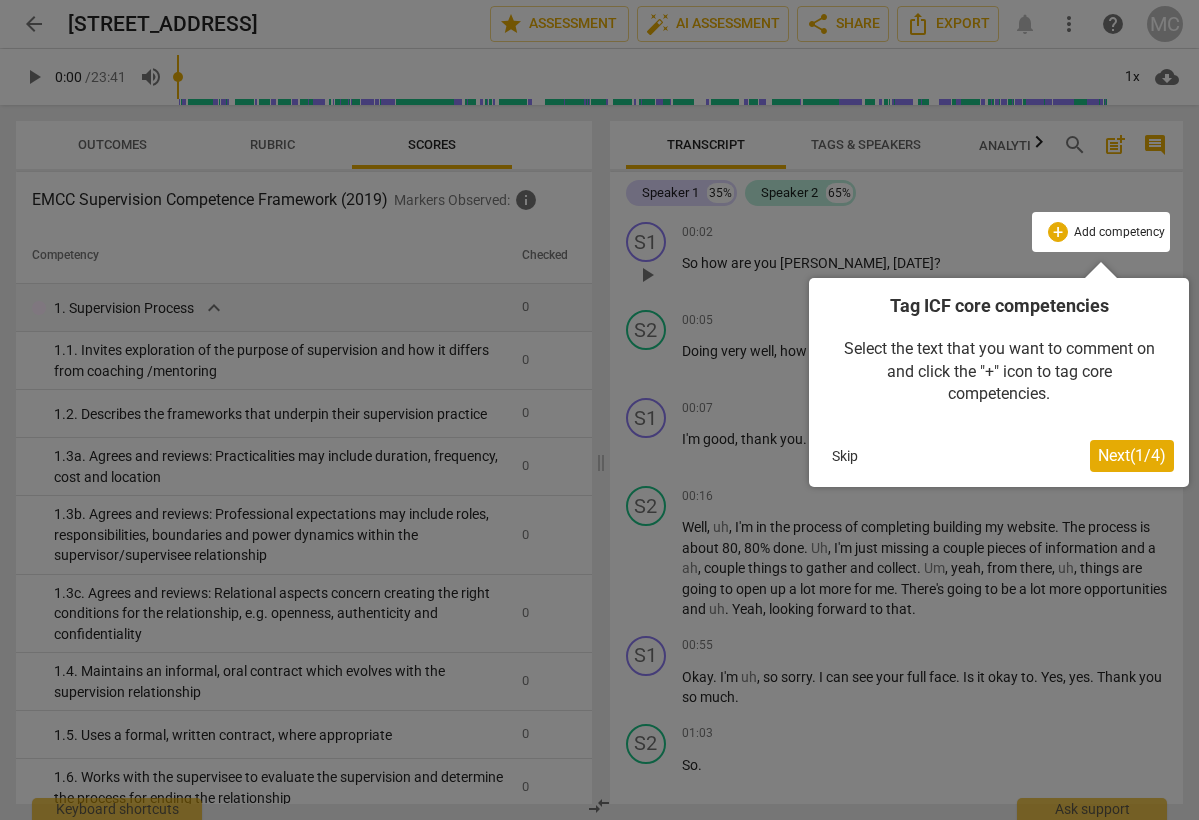 click on "Skip" at bounding box center [845, 456] 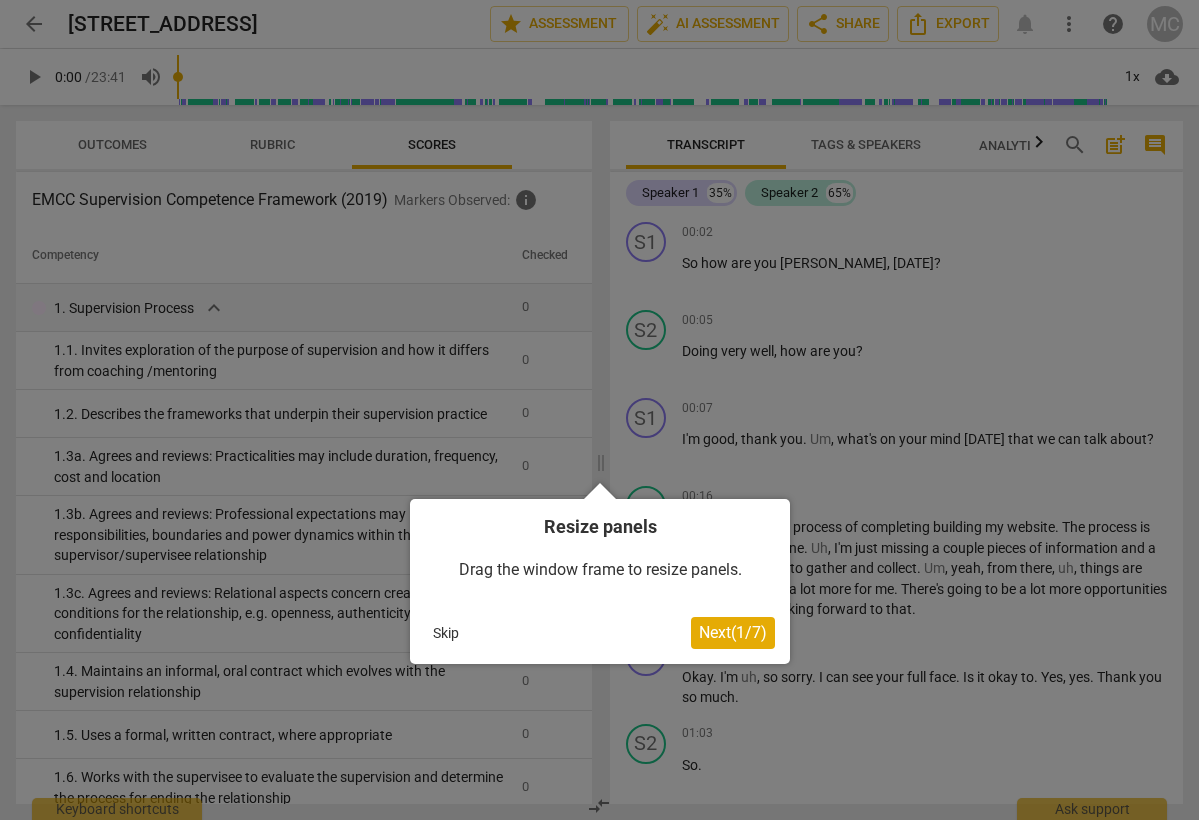 click on "Skip" at bounding box center (446, 633) 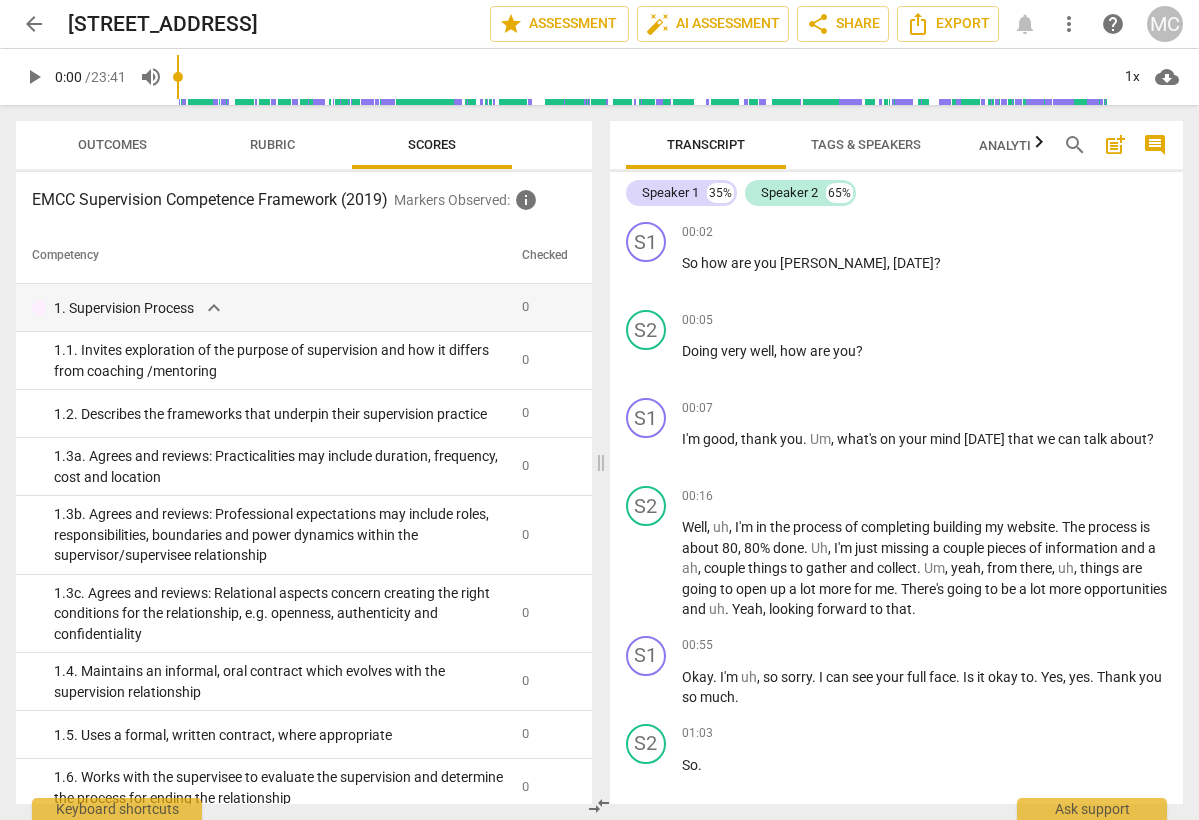 scroll, scrollTop: 0, scrollLeft: 0, axis: both 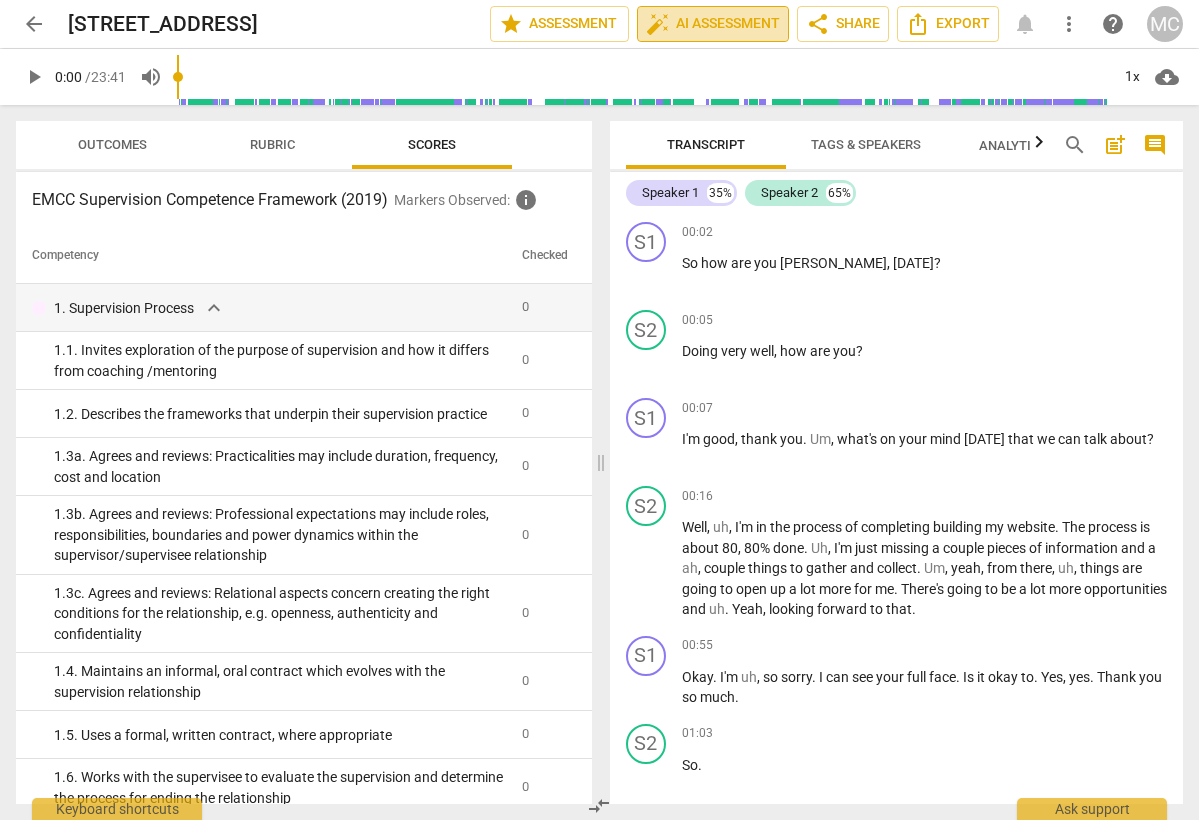 click on "auto_fix_high    AI Assessment" at bounding box center (713, 24) 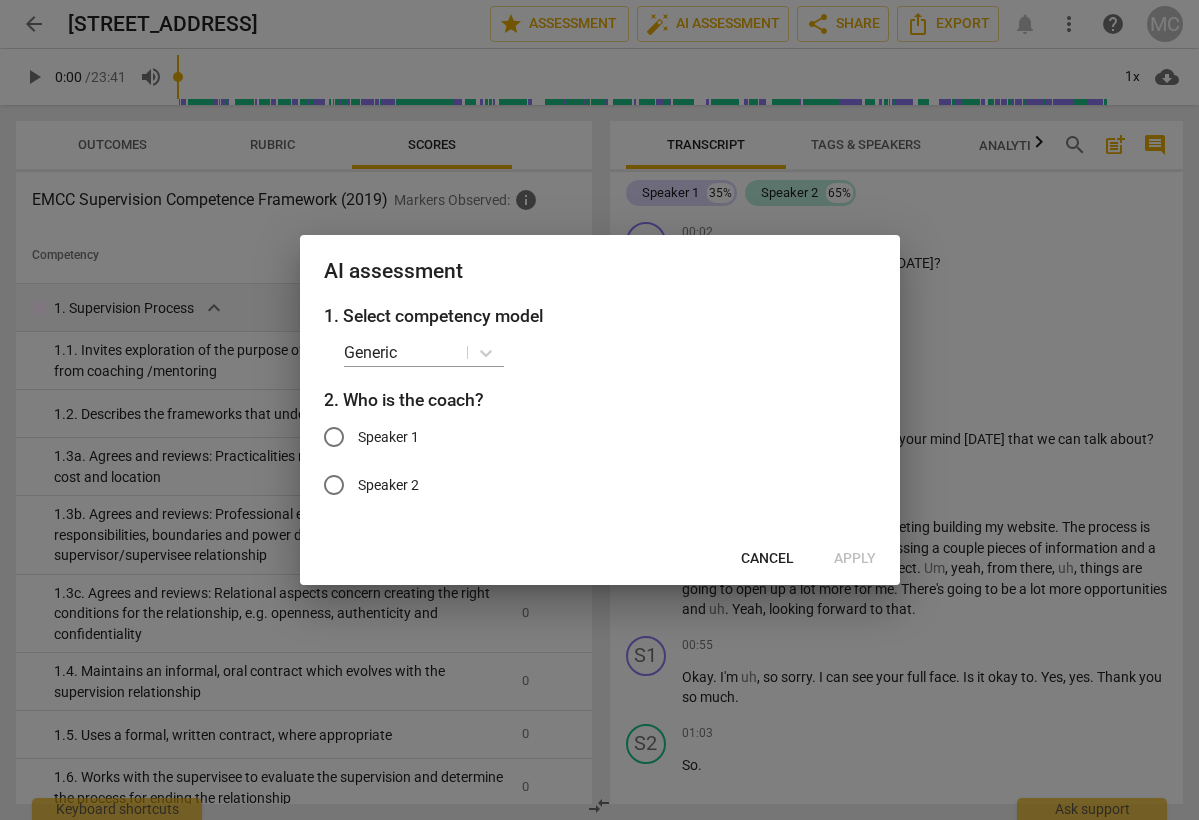 click on "Cancel" at bounding box center (767, 559) 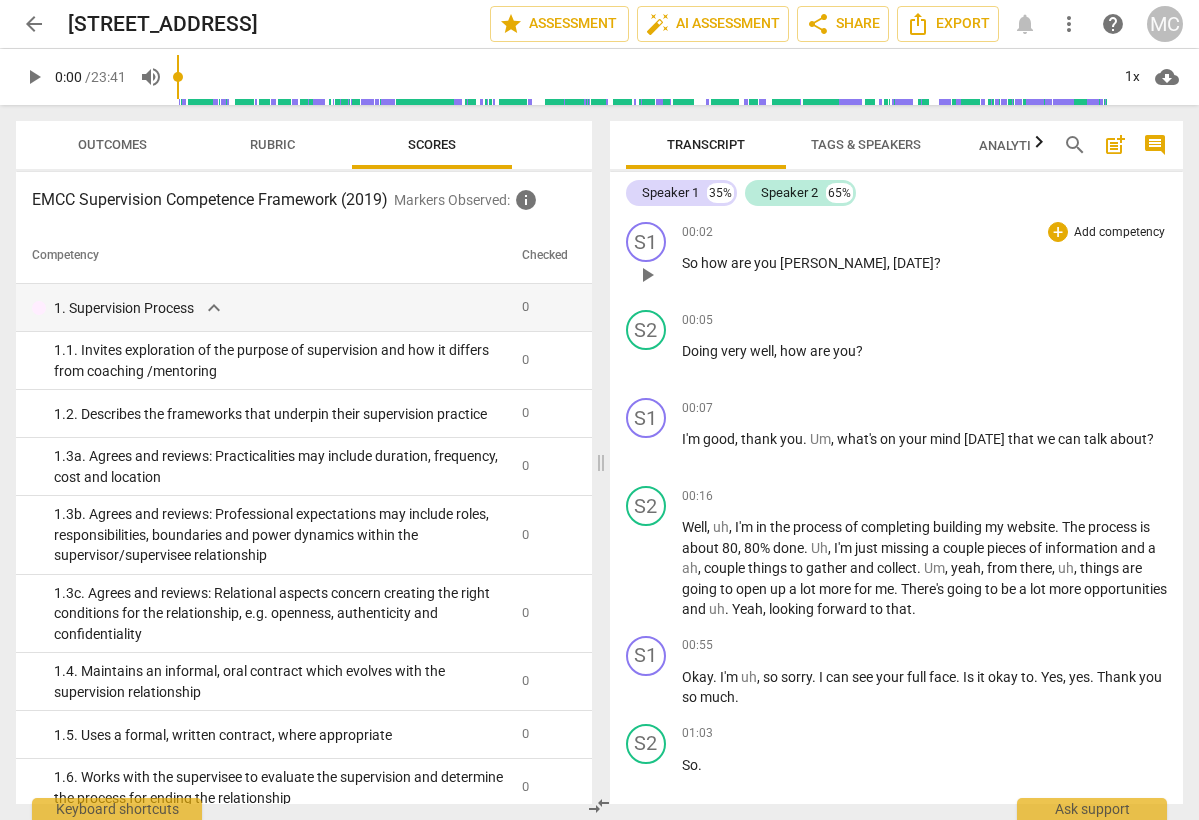 scroll, scrollTop: 0, scrollLeft: 0, axis: both 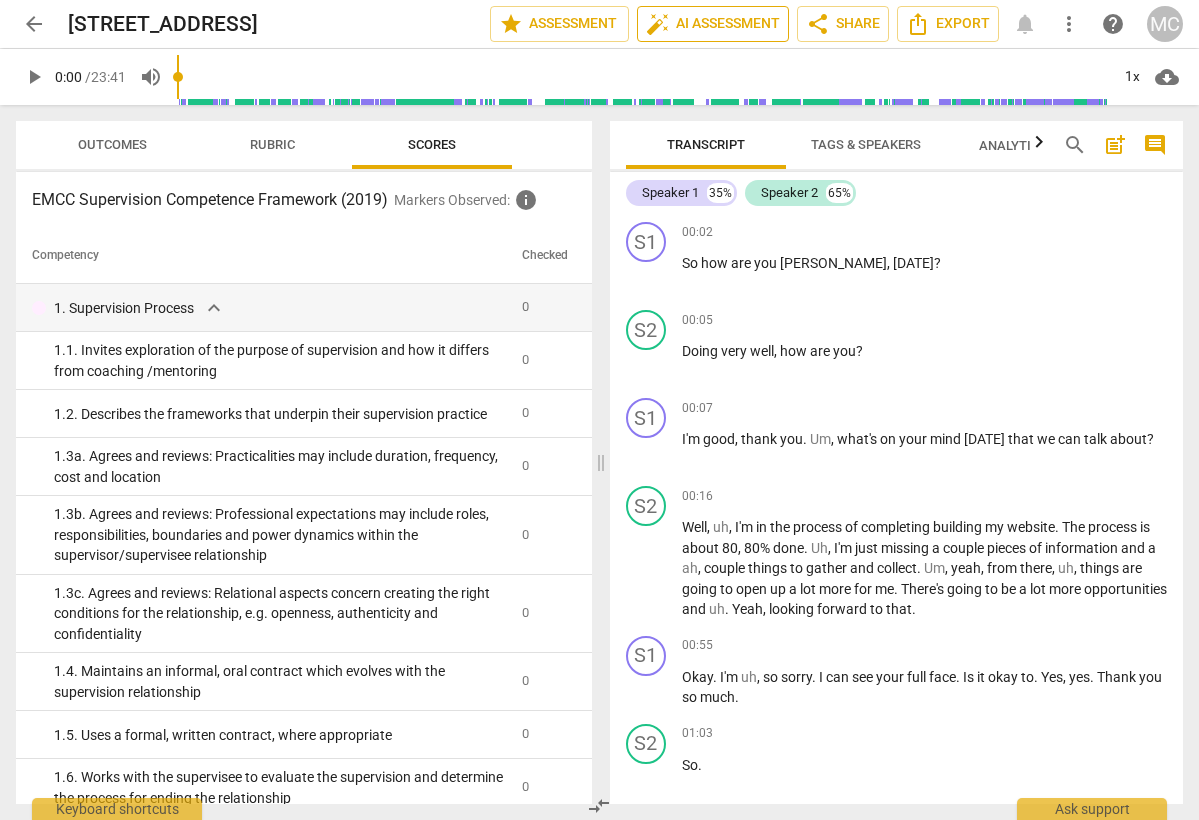 click on "auto_fix_high    AI Assessment" at bounding box center [713, 24] 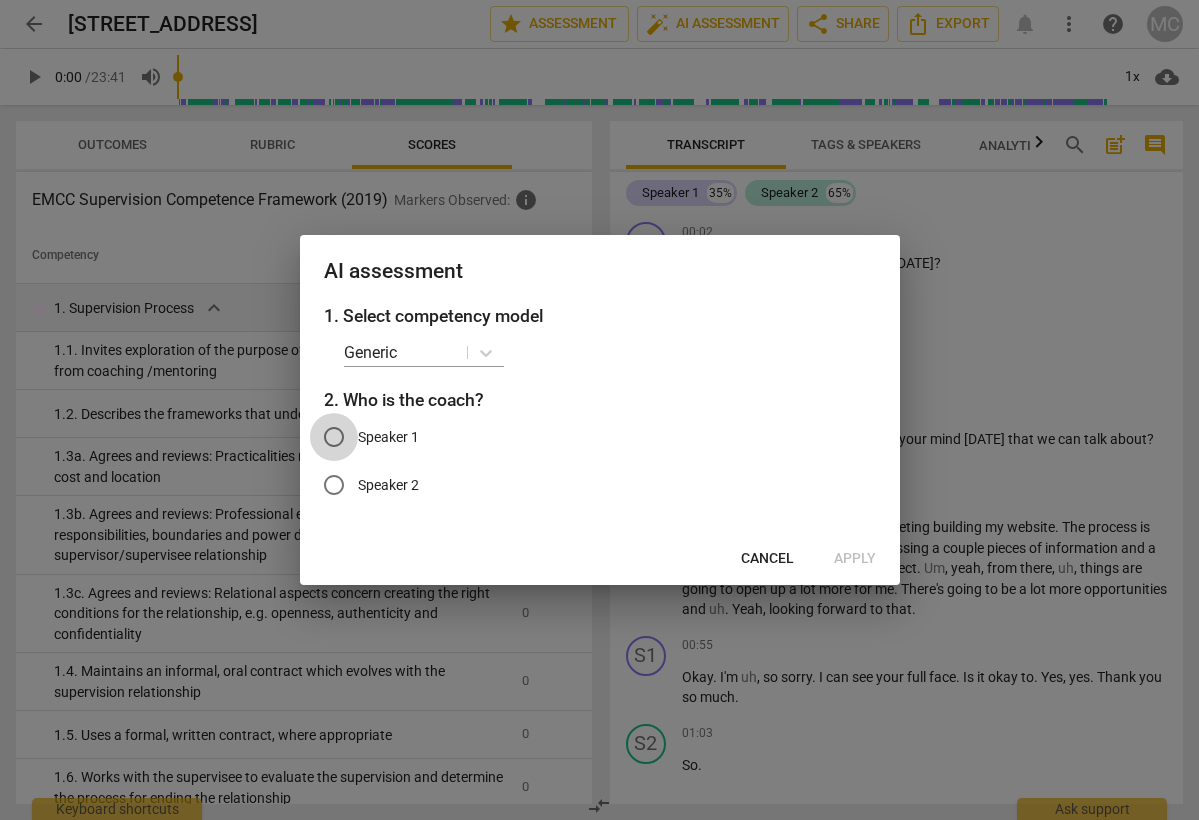 click on "Speaker 1" at bounding box center (334, 437) 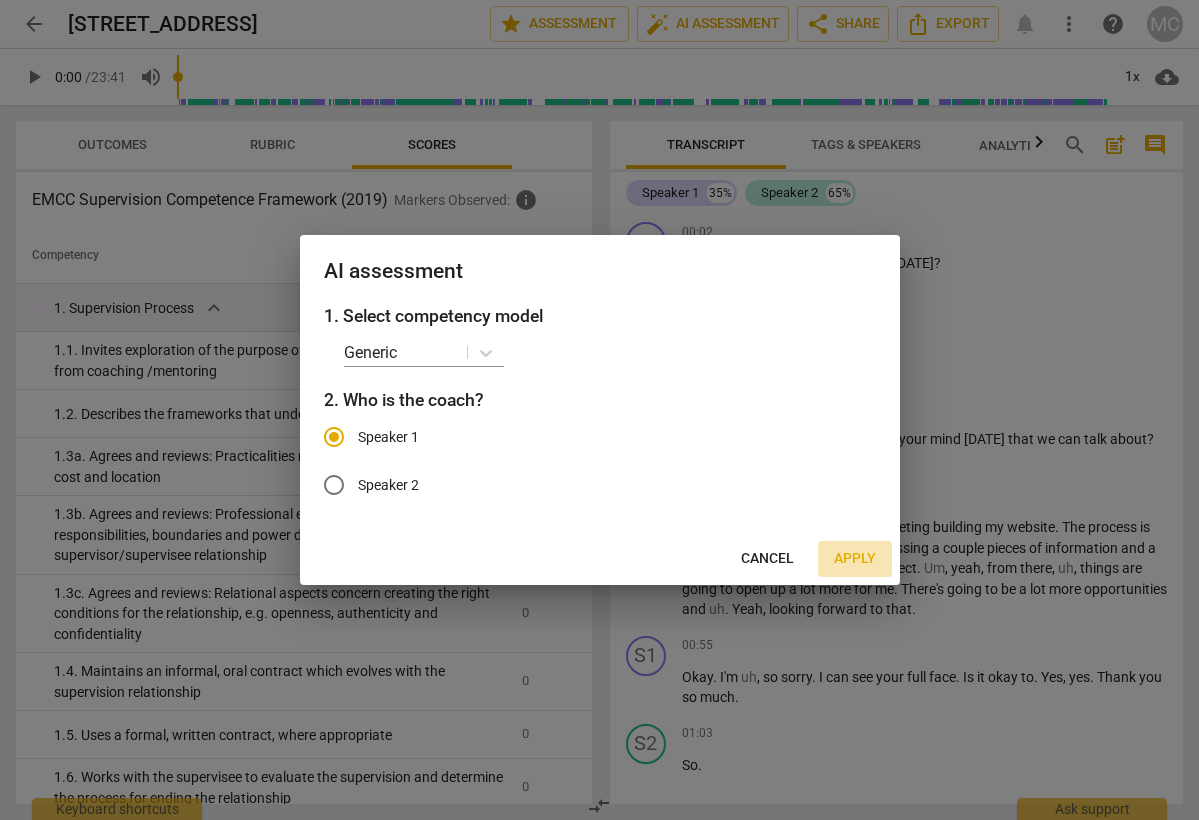 click on "Apply" at bounding box center [855, 559] 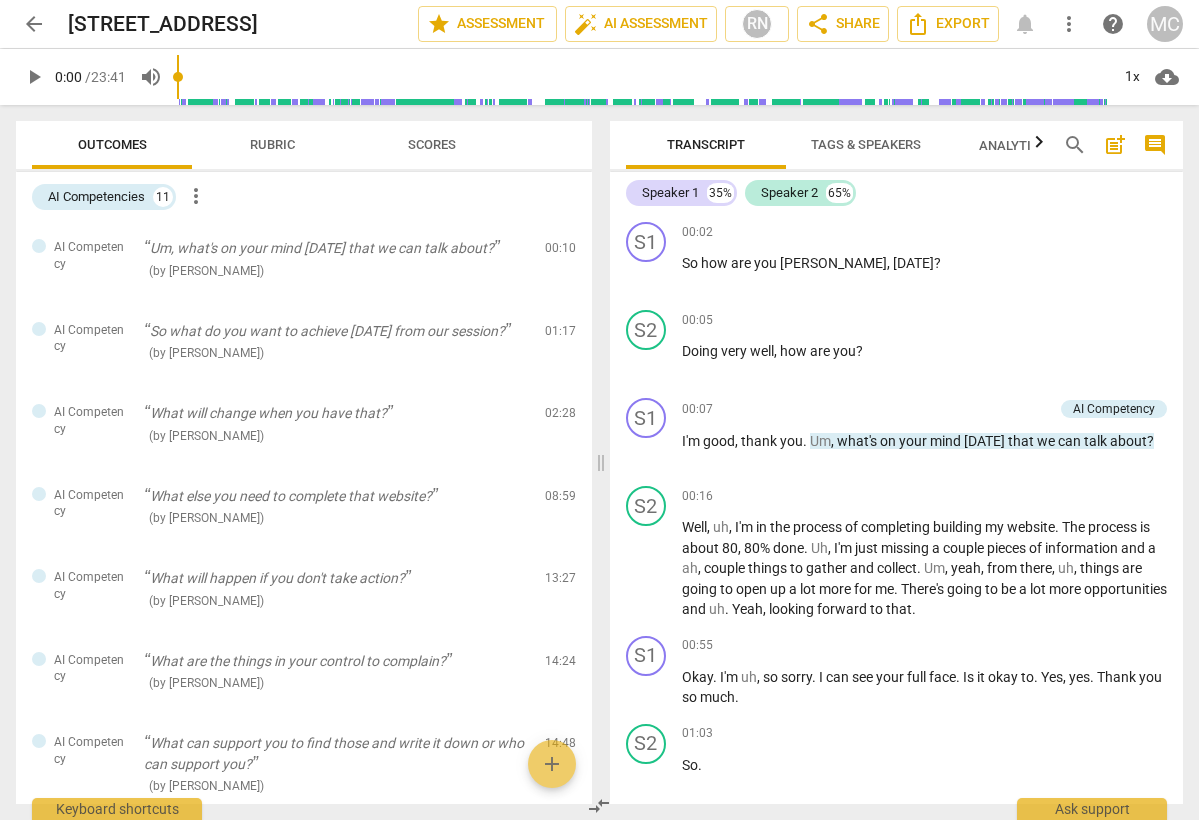 scroll, scrollTop: -33, scrollLeft: 0, axis: vertical 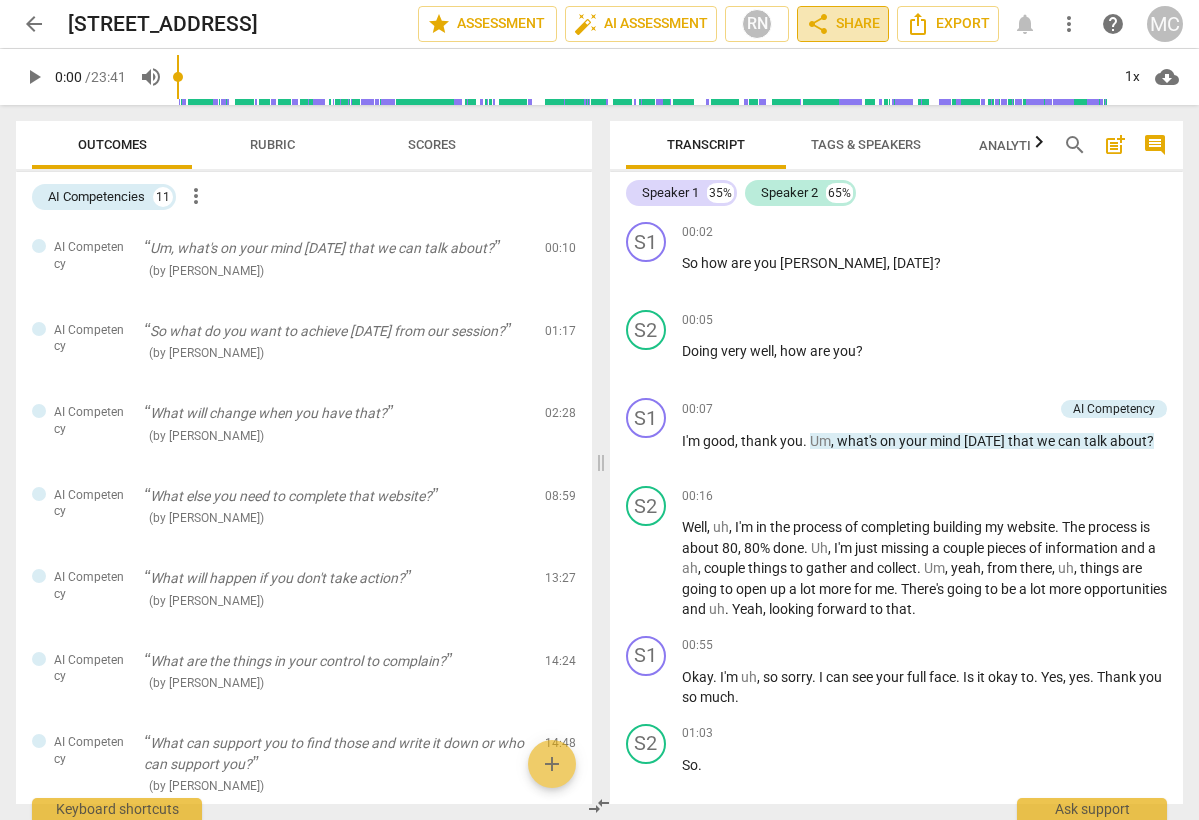 click on "share    Share" at bounding box center (843, 24) 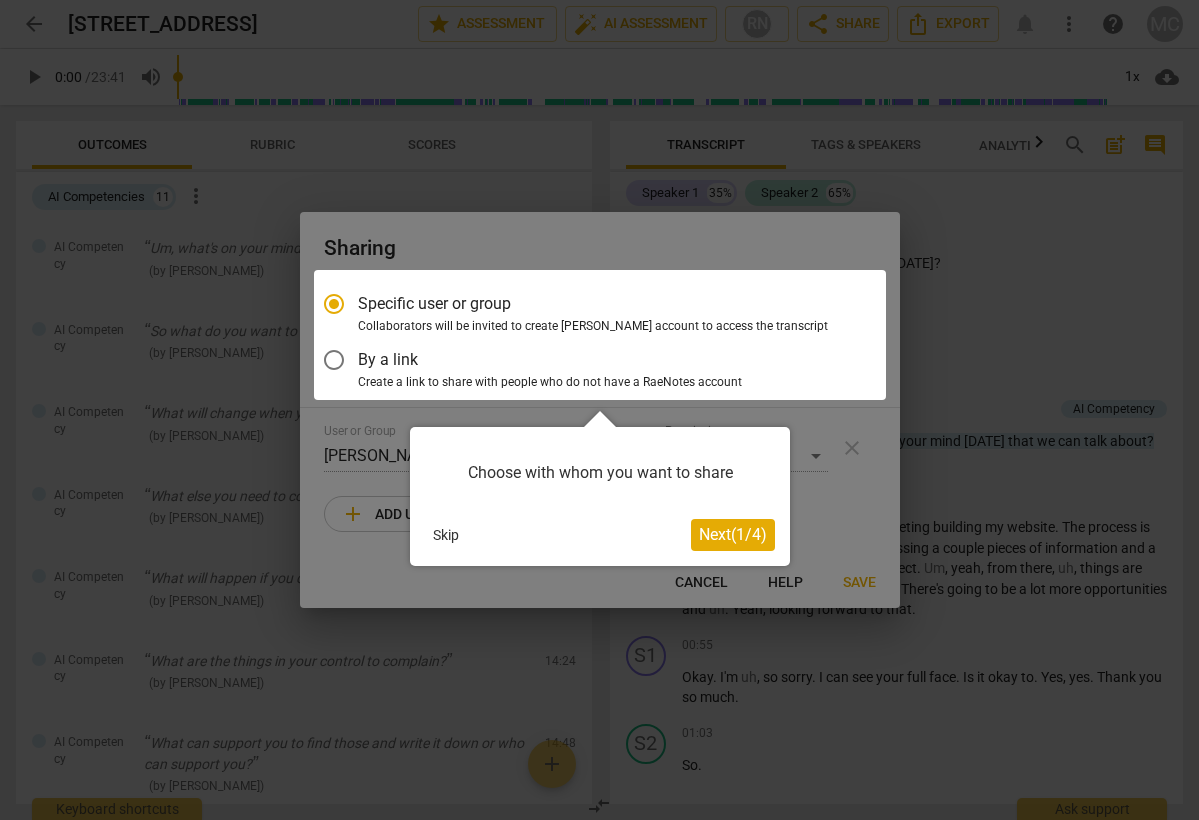 click on "Skip" at bounding box center (446, 535) 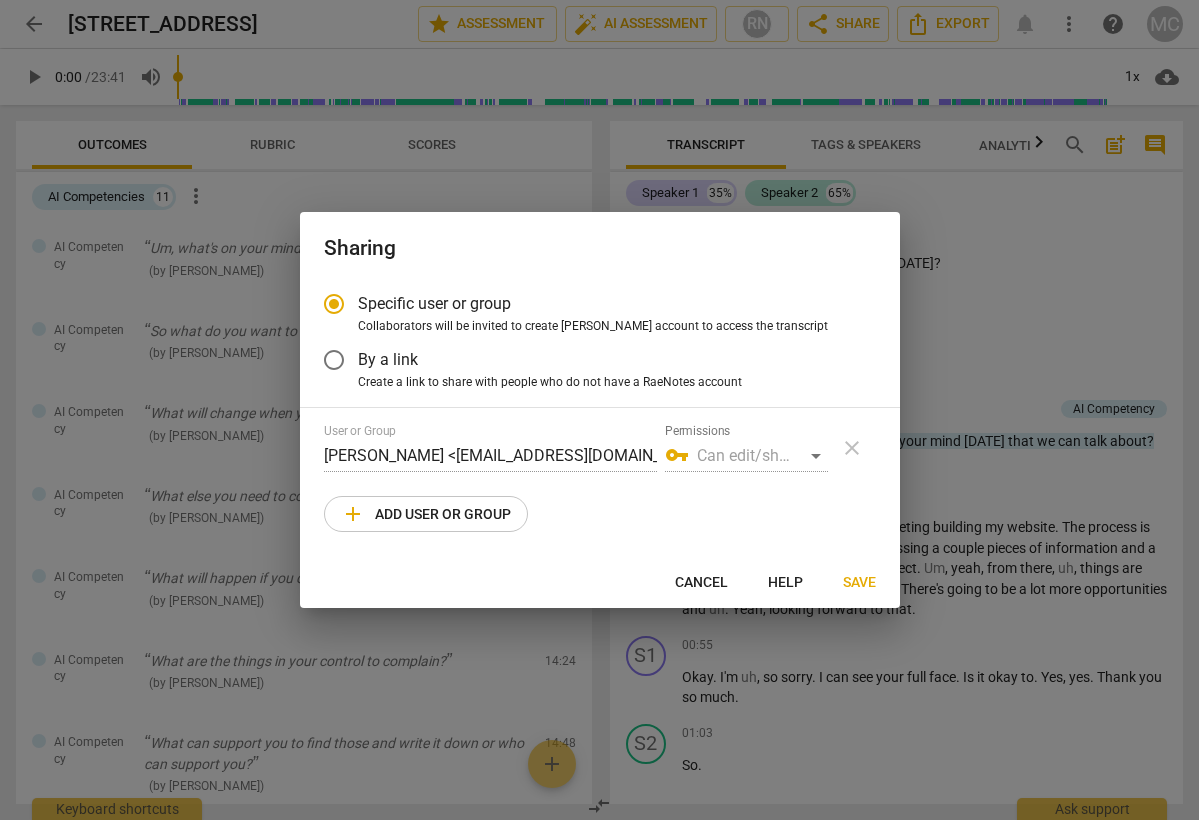 click on "vpn_key Can edit/share" at bounding box center (746, 456) 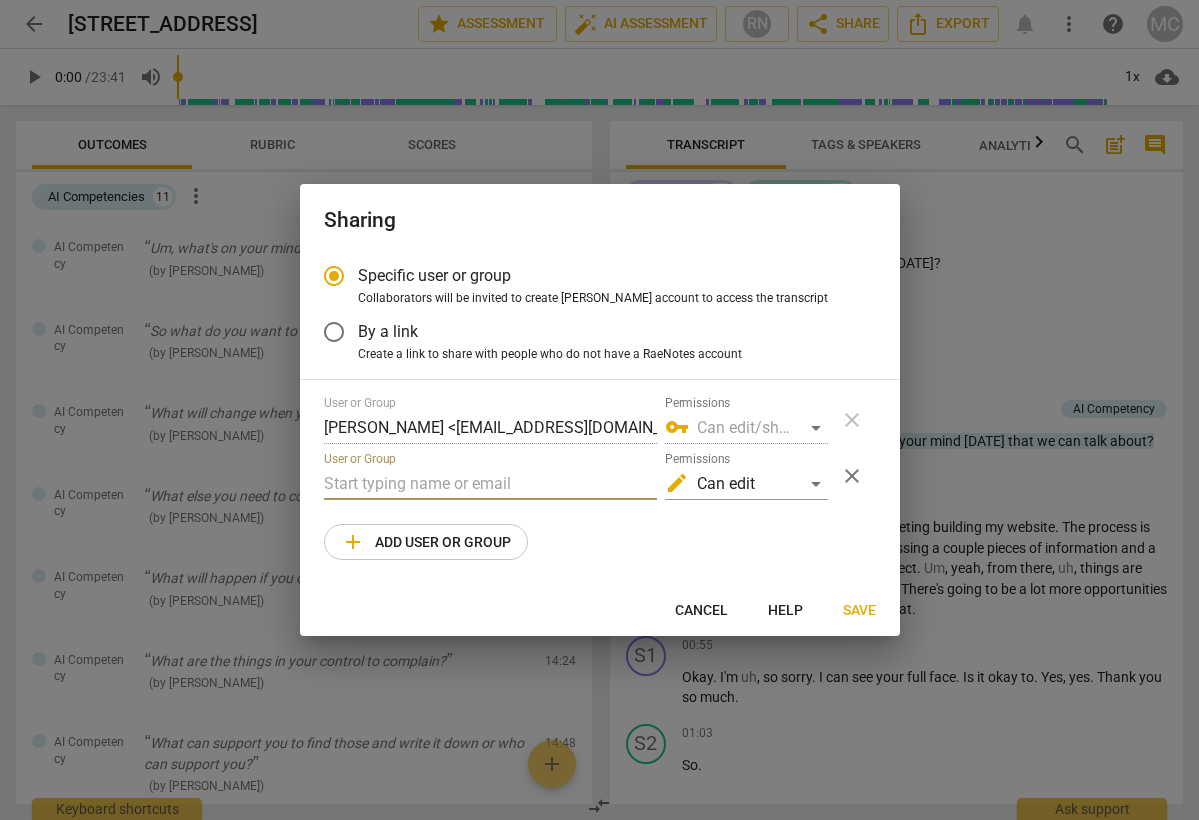 paste on "roula@coachacademy.com" 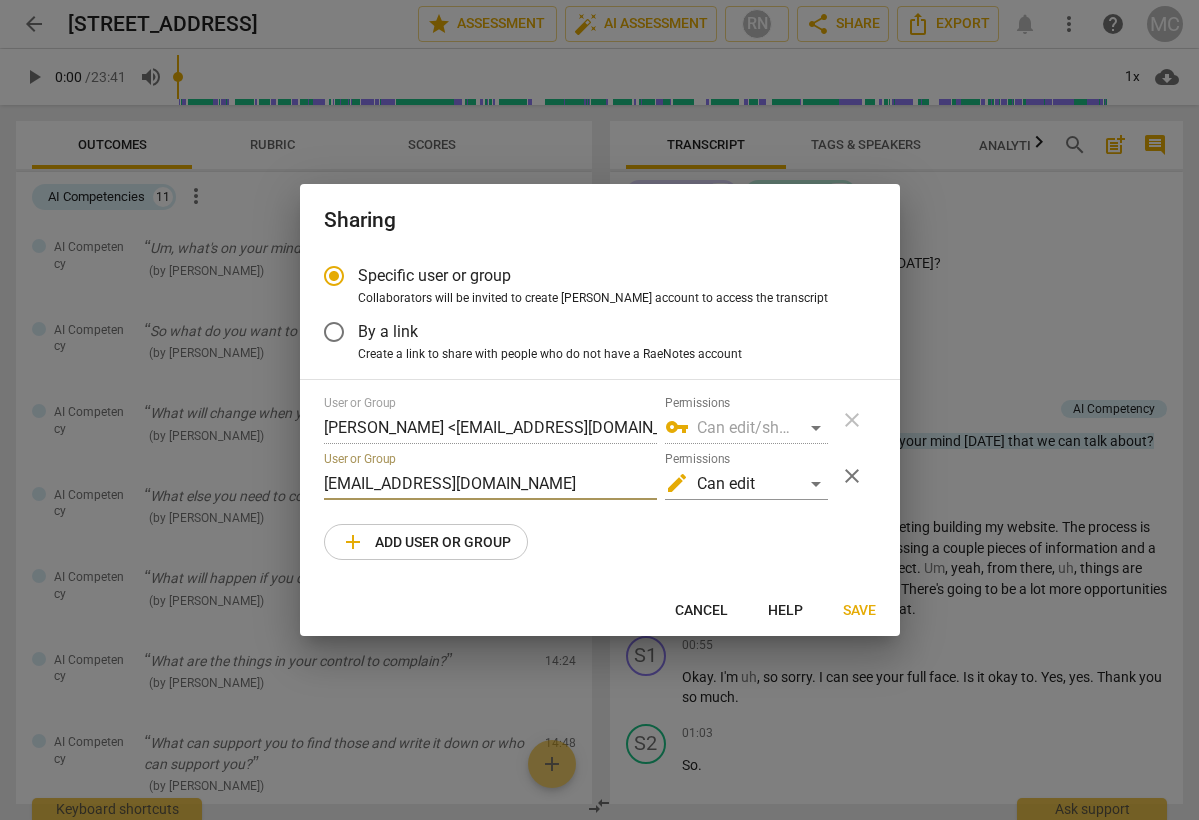 type on "roula@coachacademy.com" 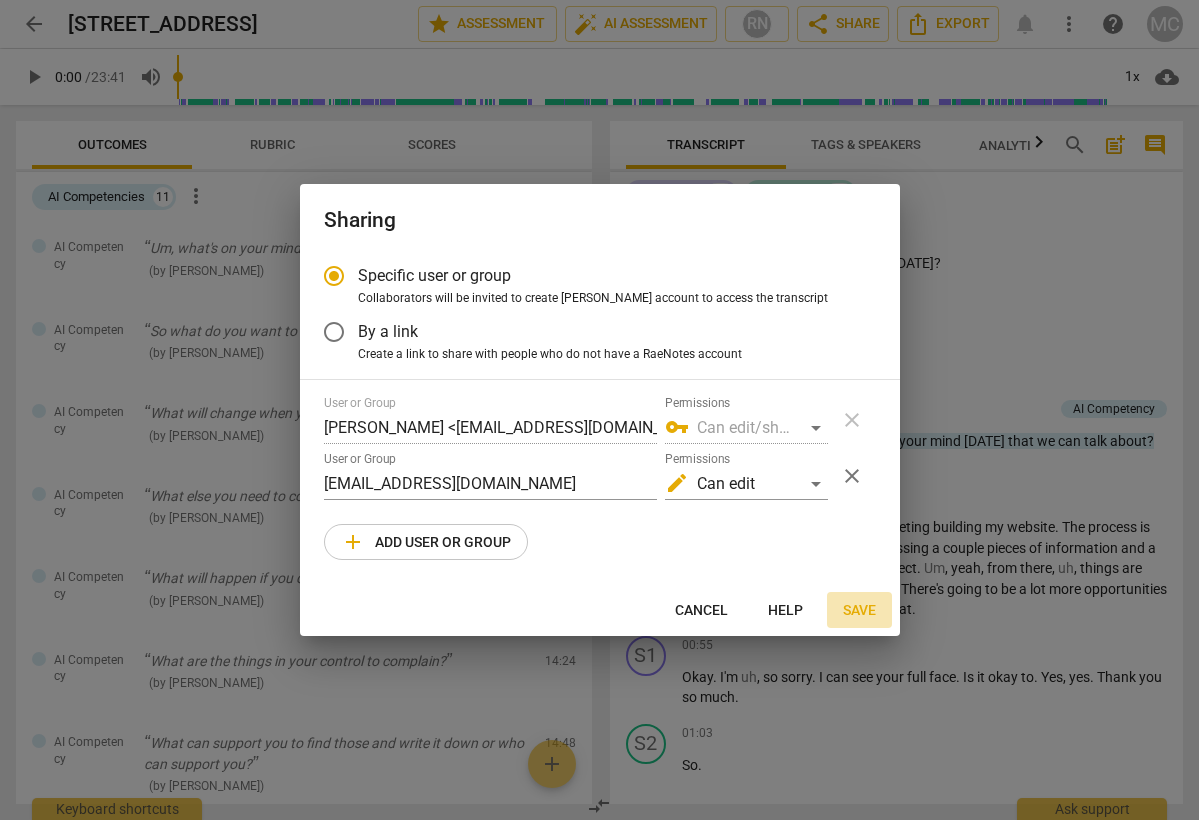 click on "Save" at bounding box center [859, 611] 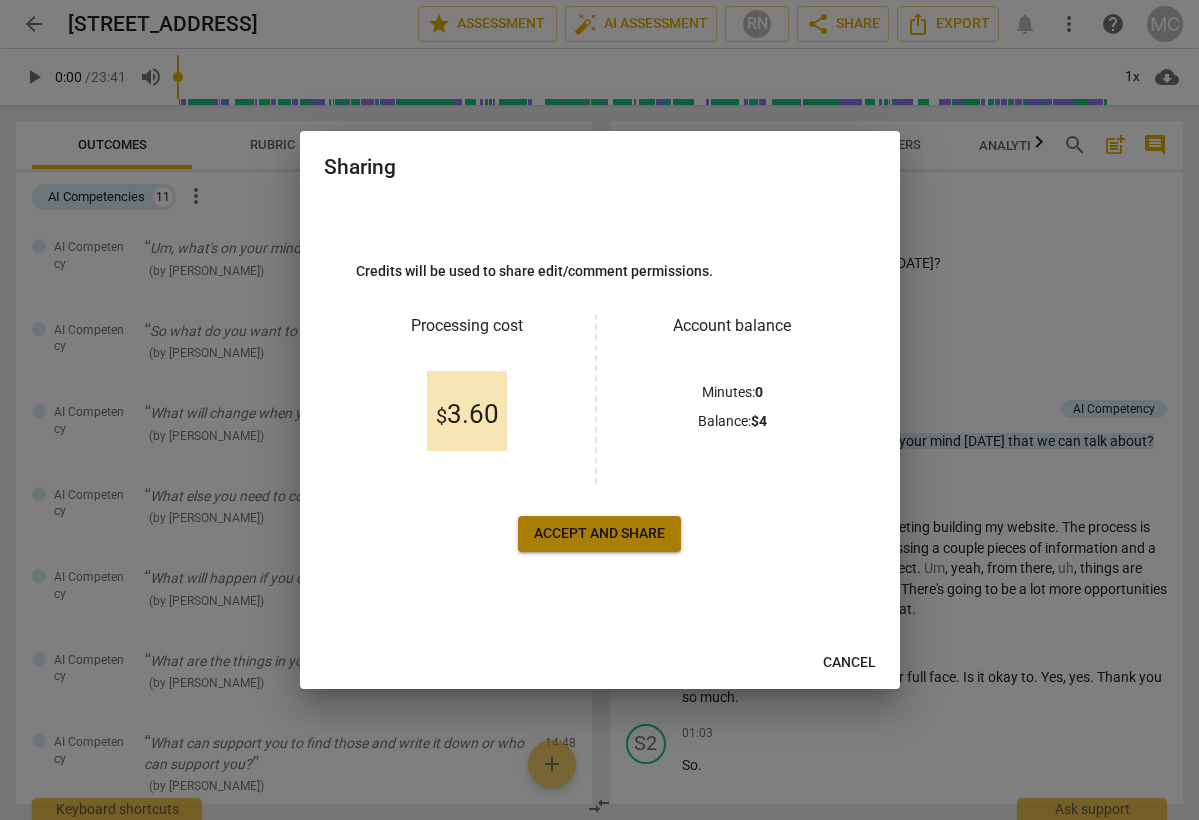 click on "Accept and share" at bounding box center (599, 534) 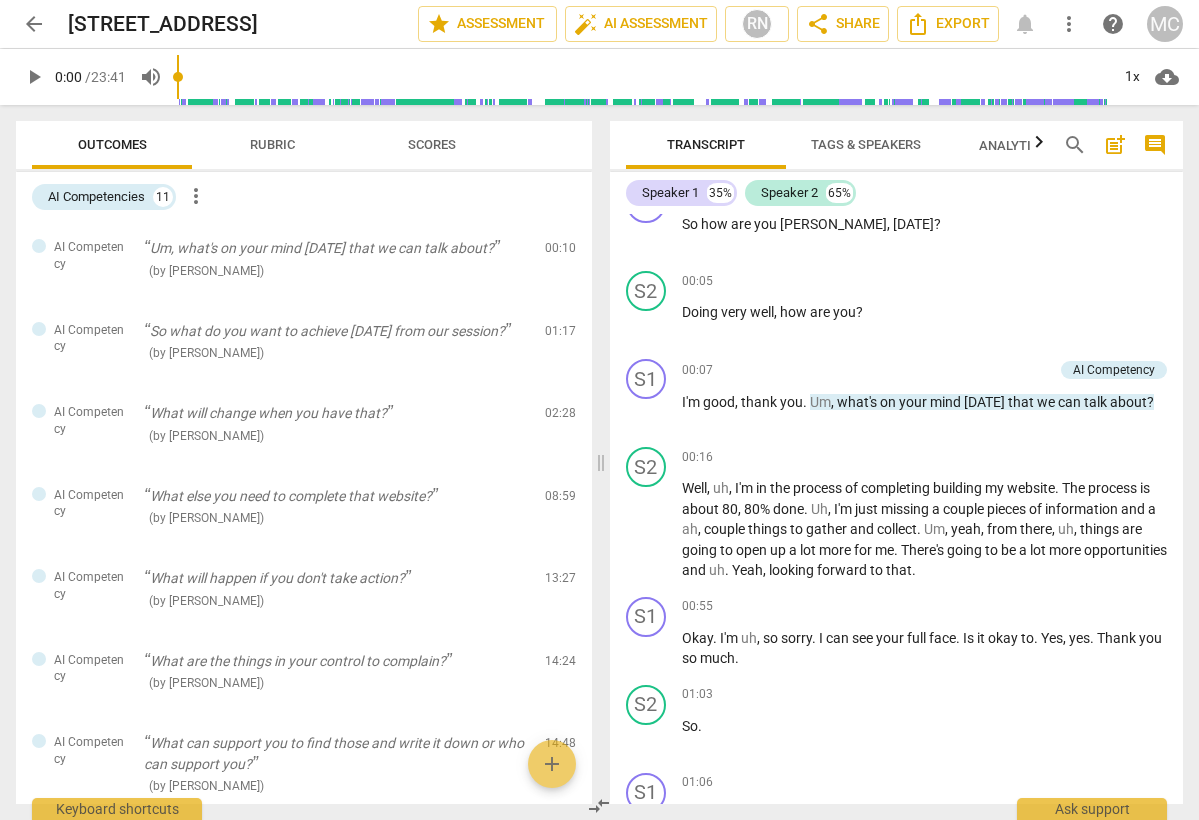 scroll, scrollTop: 43, scrollLeft: 0, axis: vertical 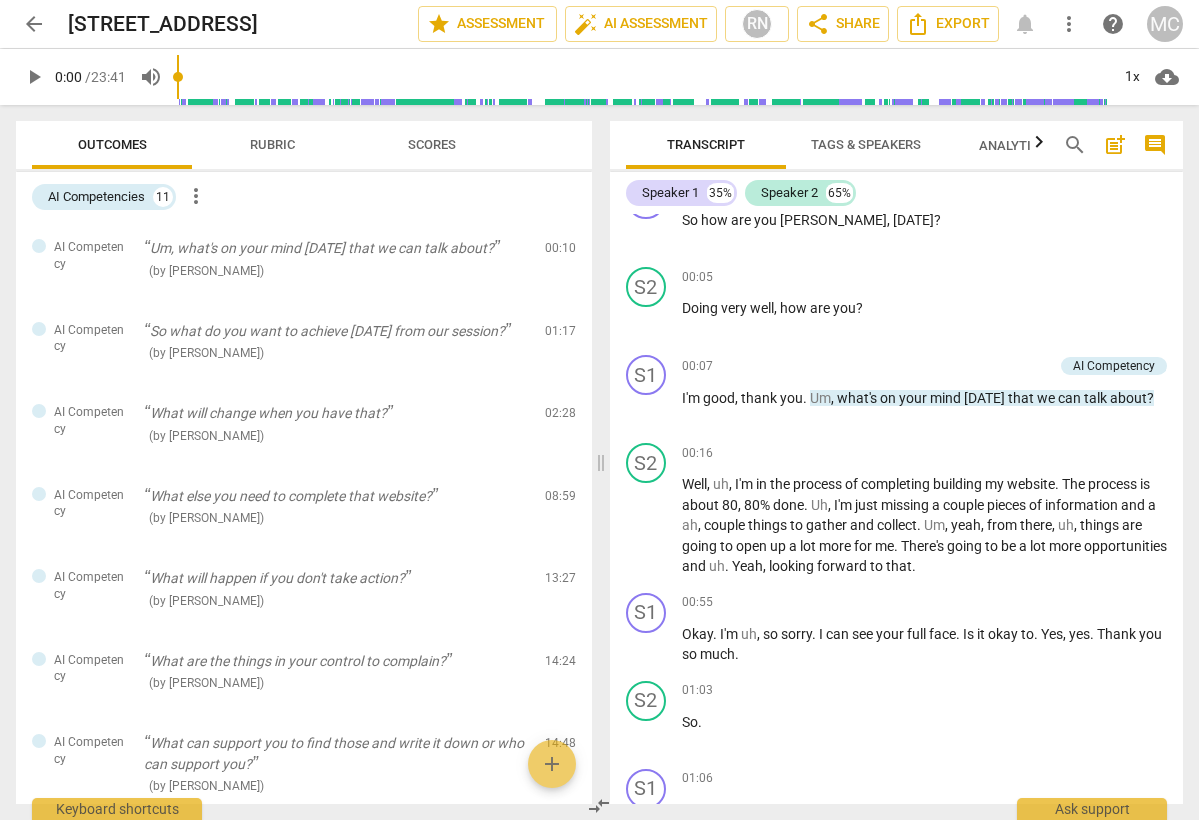 click on "more_vert" at bounding box center (196, 196) 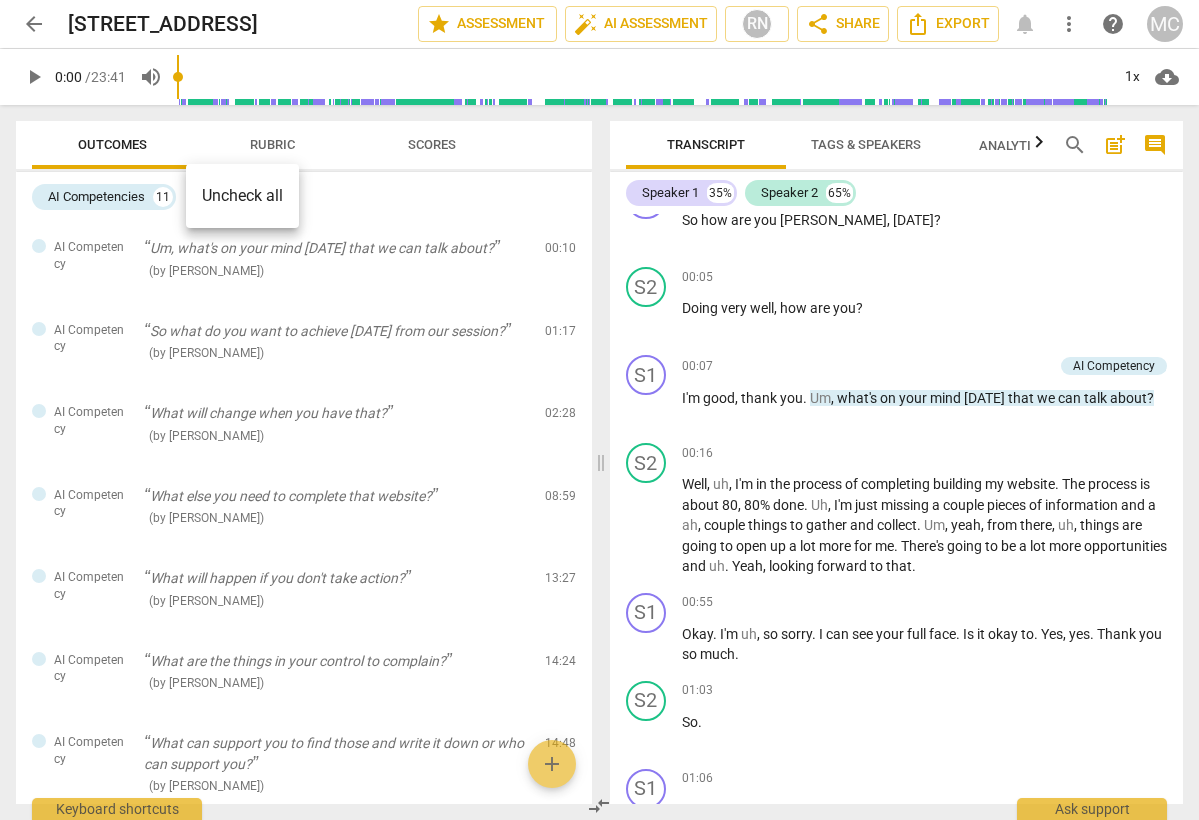 click at bounding box center [599, 410] 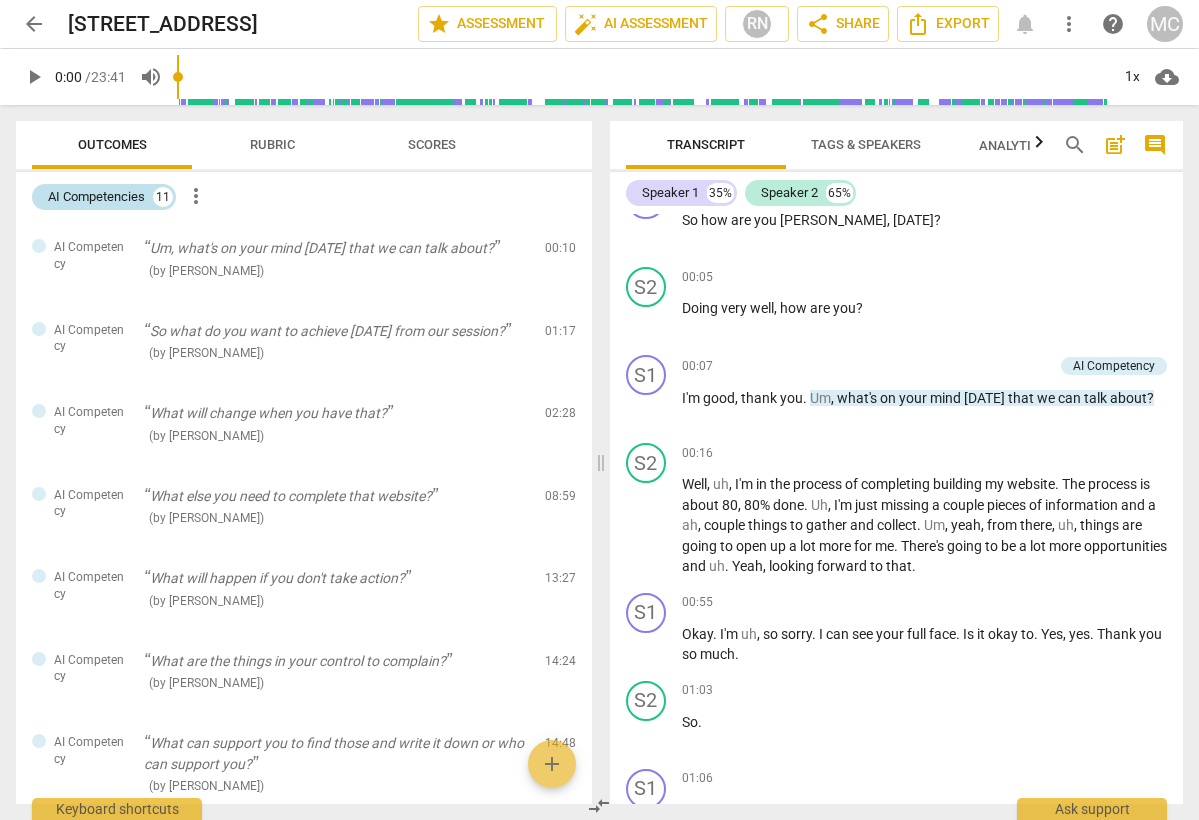 click on "AI Competencies 11" at bounding box center (104, 197) 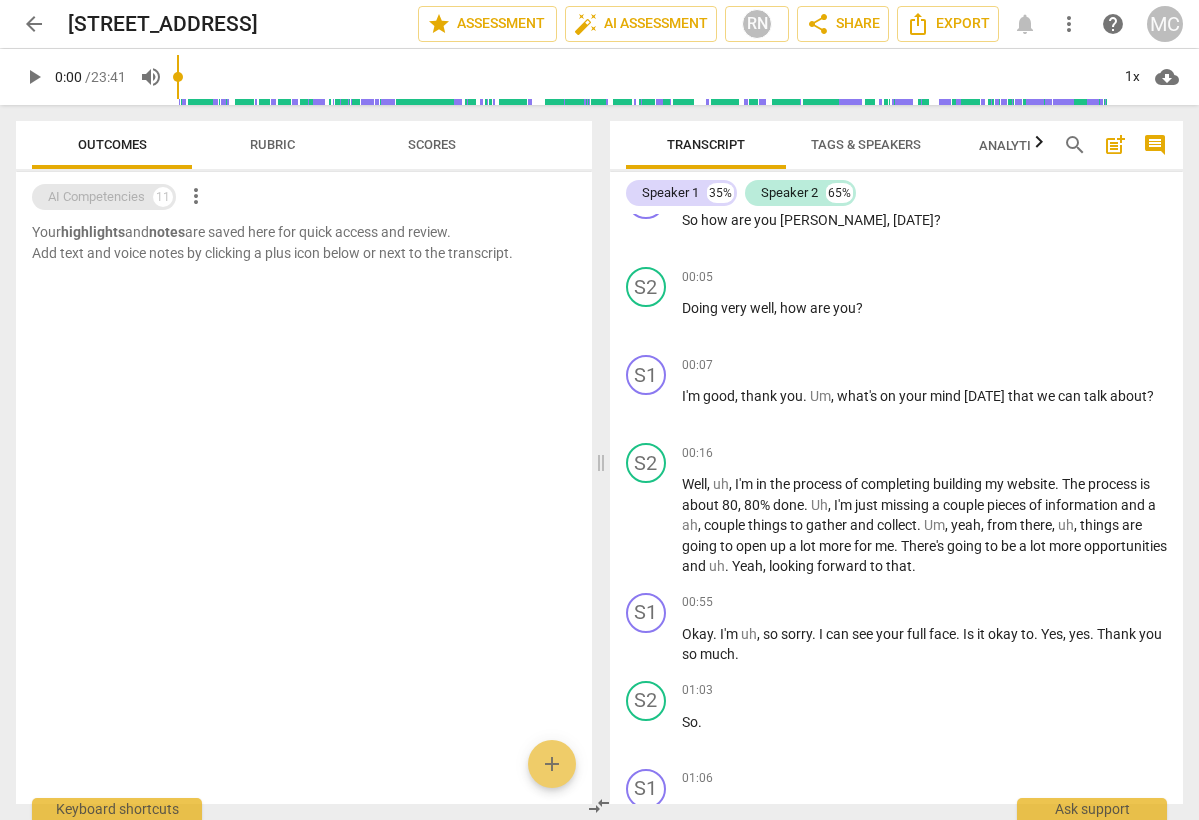 click on "AI Competencies 11" at bounding box center (104, 197) 